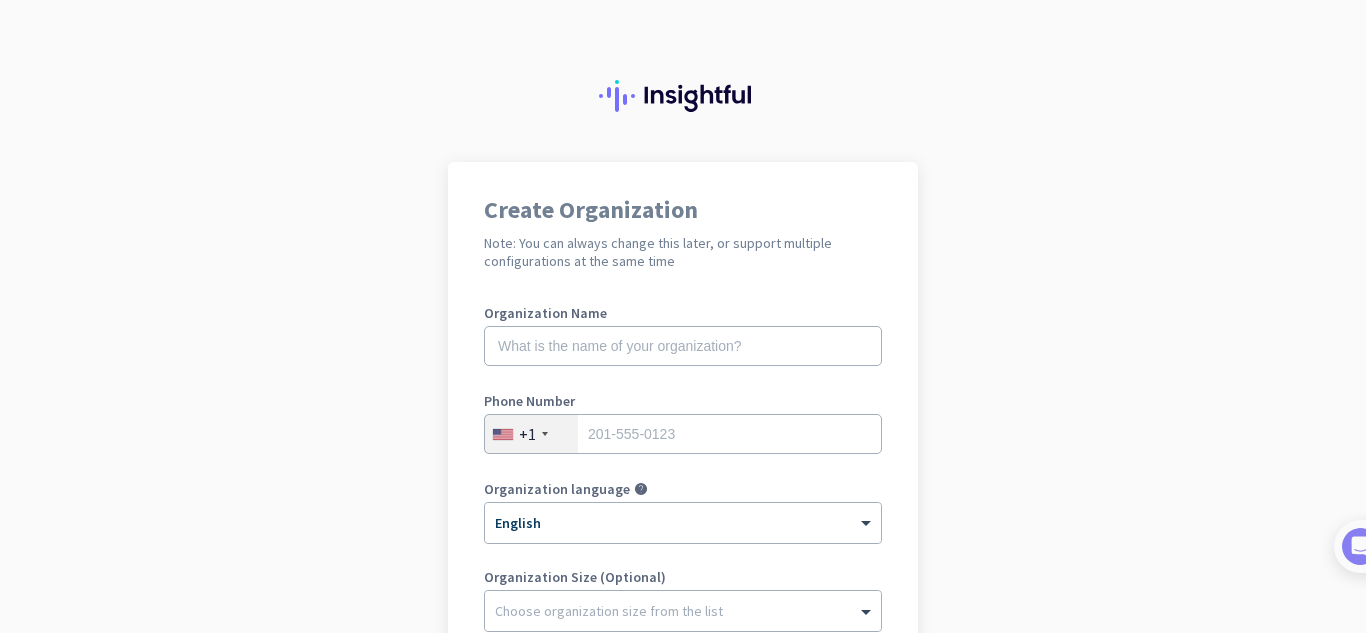 scroll, scrollTop: 0, scrollLeft: 0, axis: both 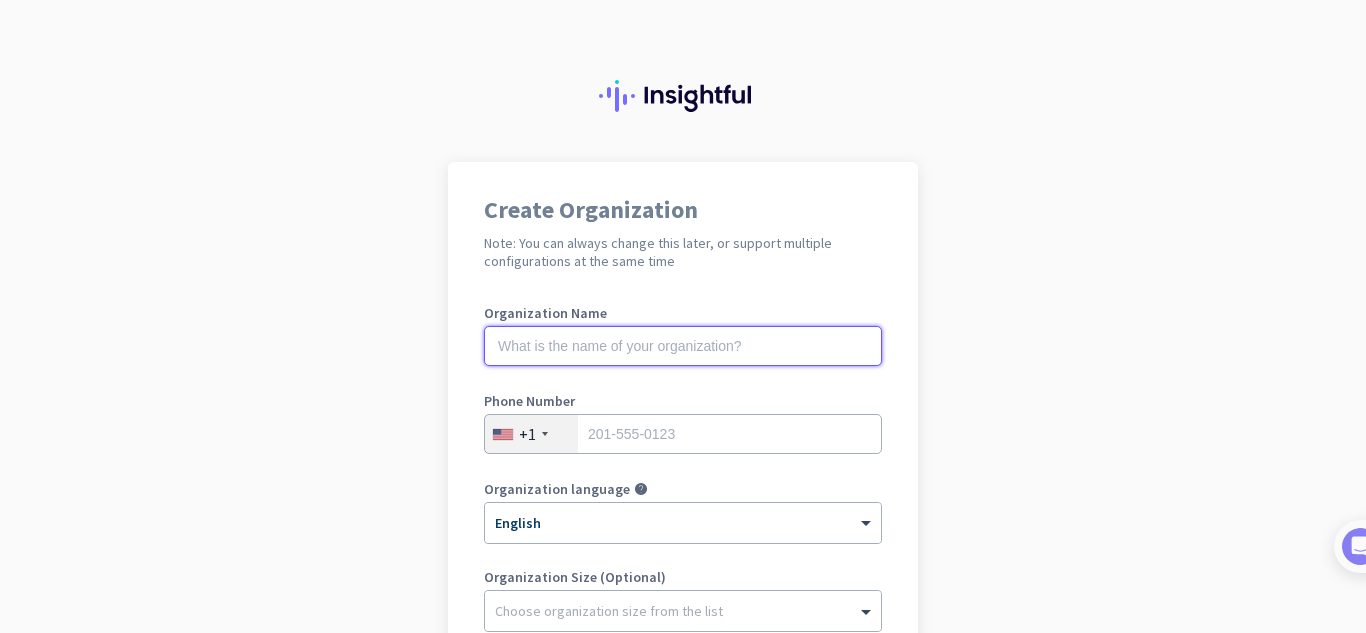 click 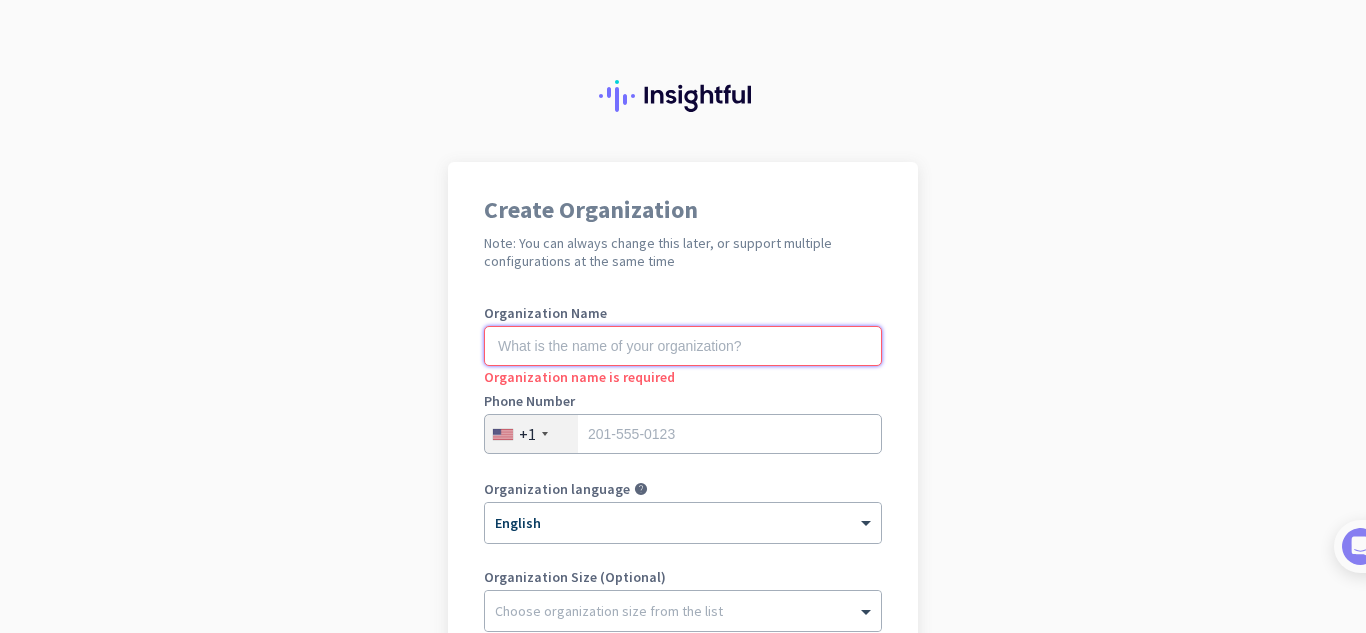 click 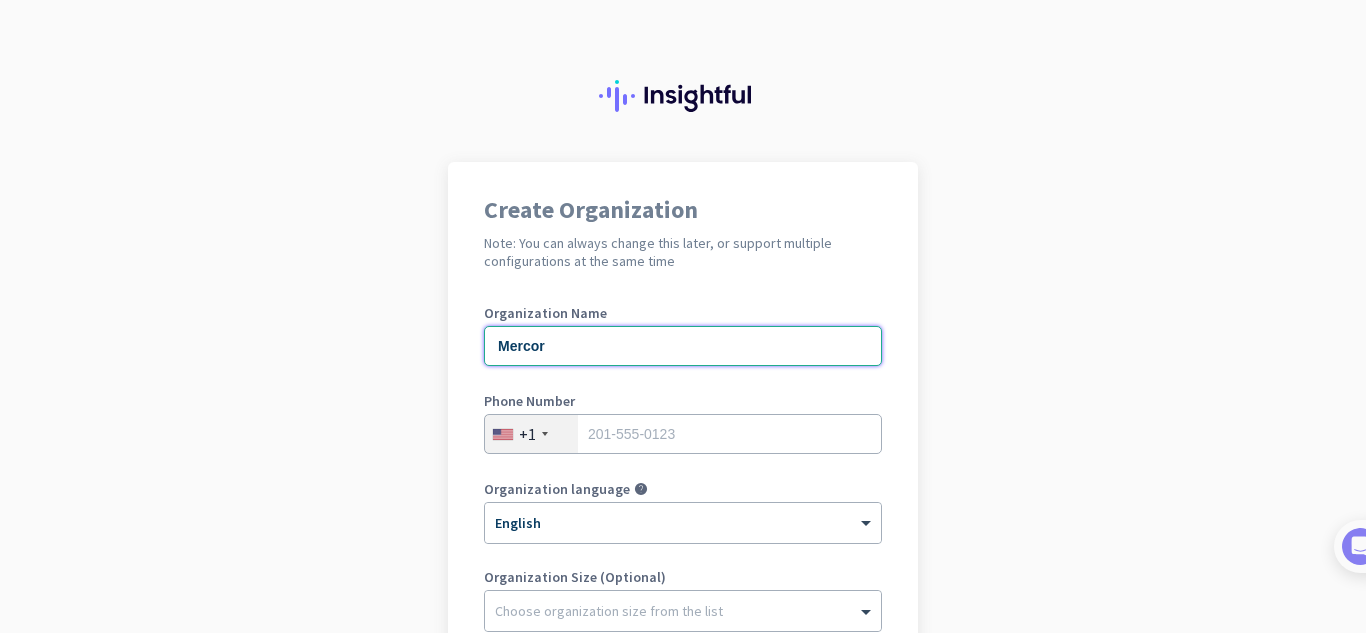 type on "Mercor" 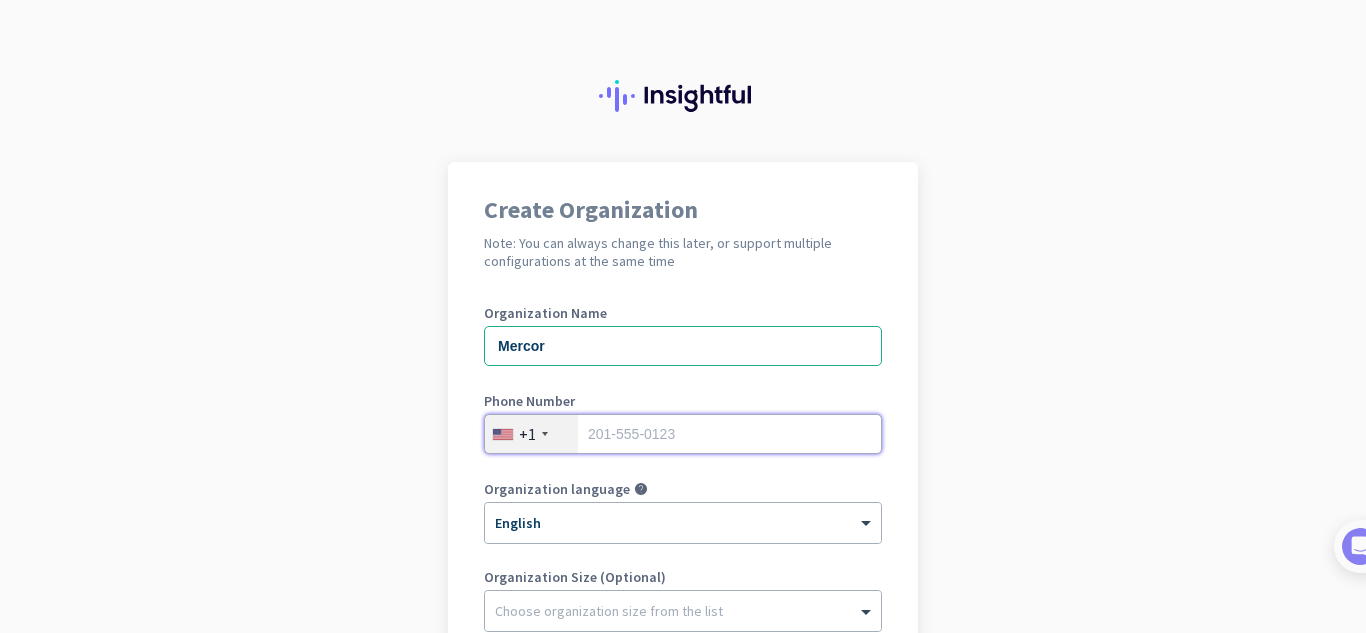 click at bounding box center [683, 434] 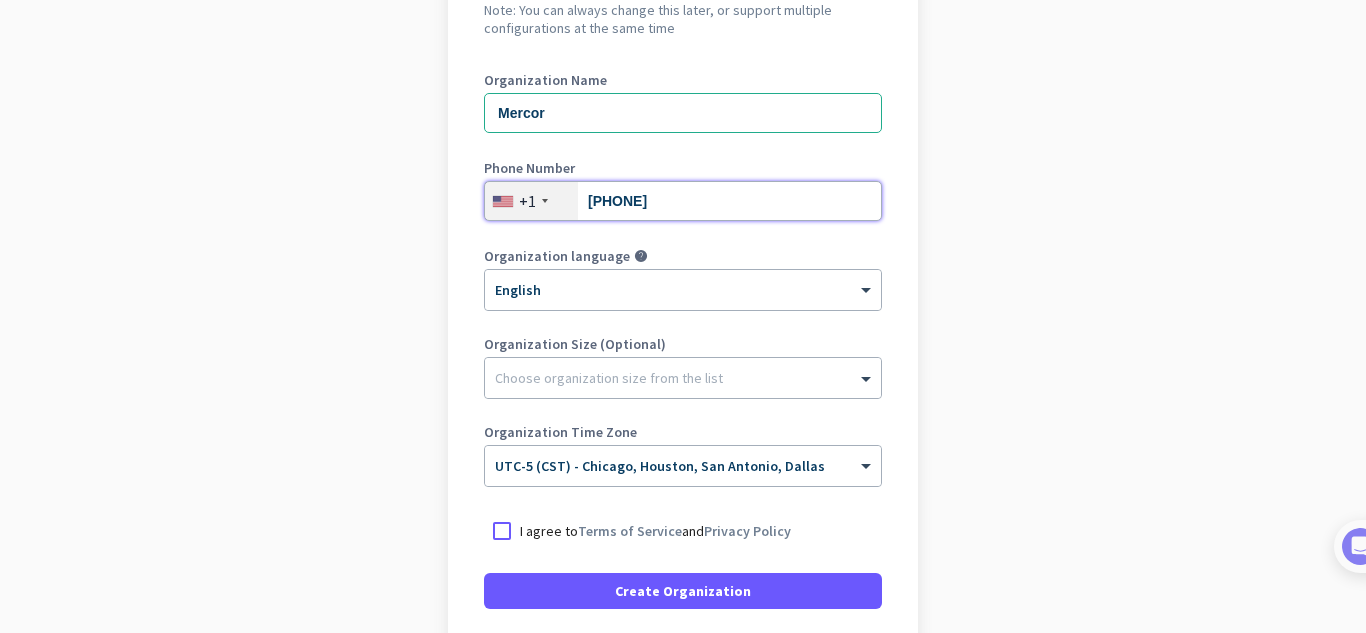 scroll, scrollTop: 250, scrollLeft: 0, axis: vertical 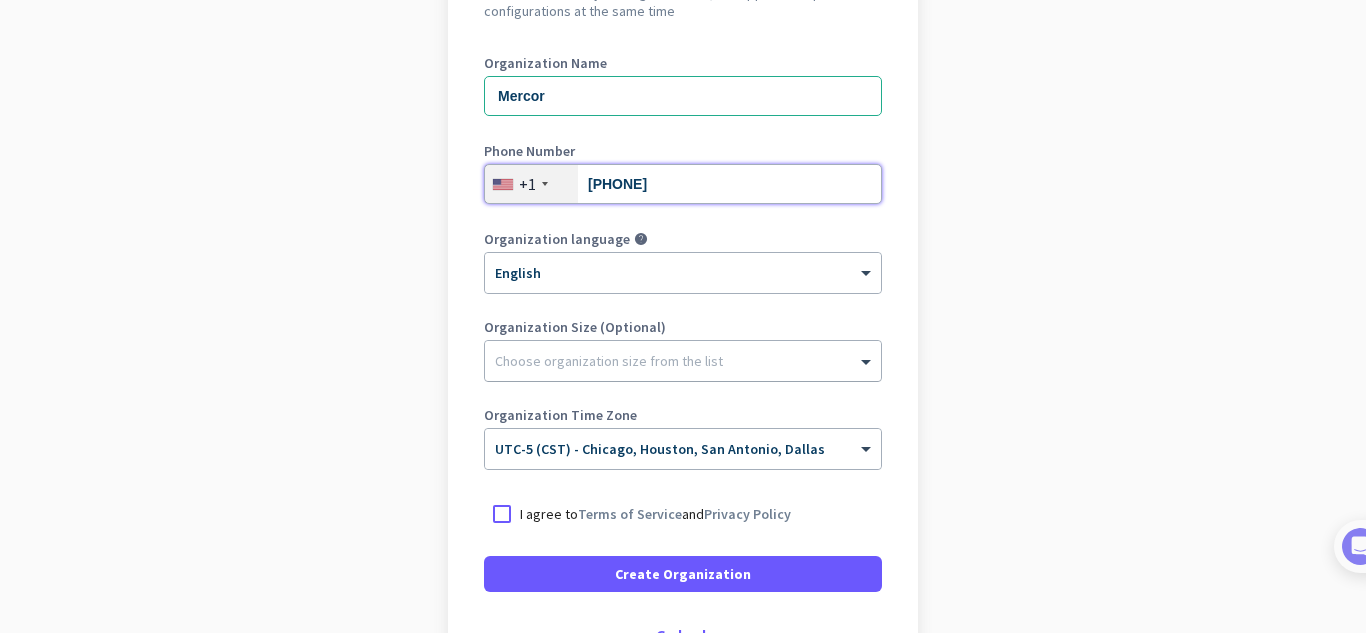 type on "[PHONE]" 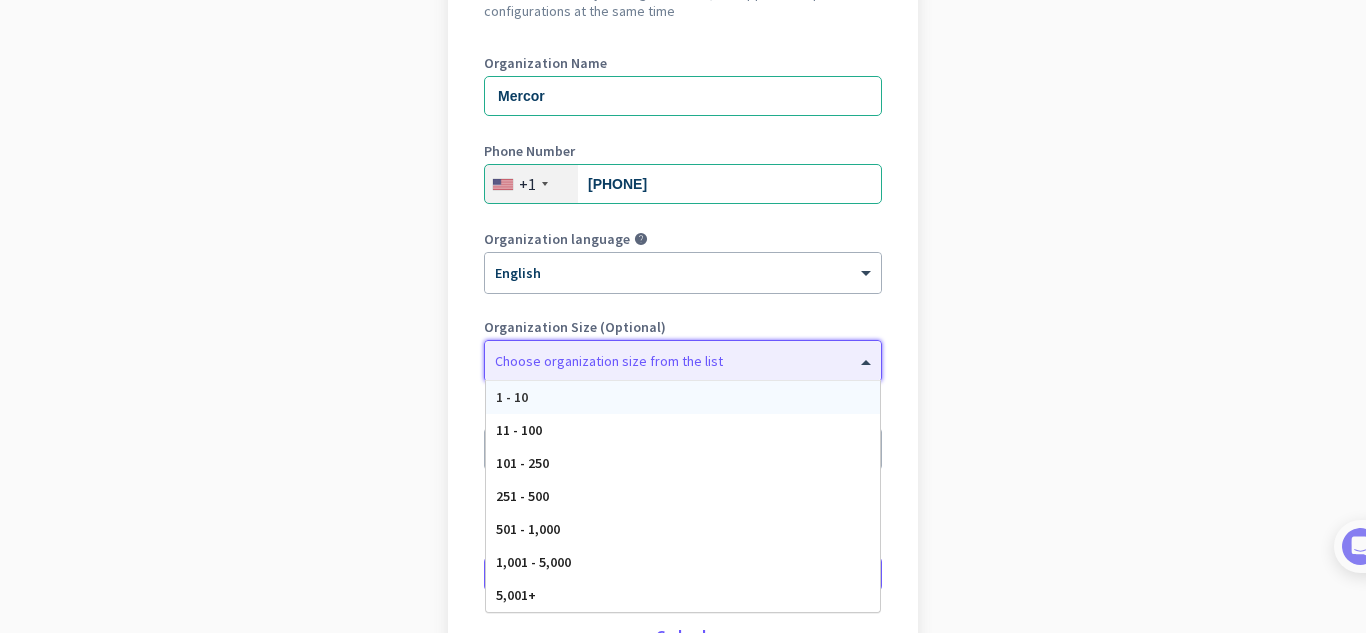 click on "Choose organization size from the list" 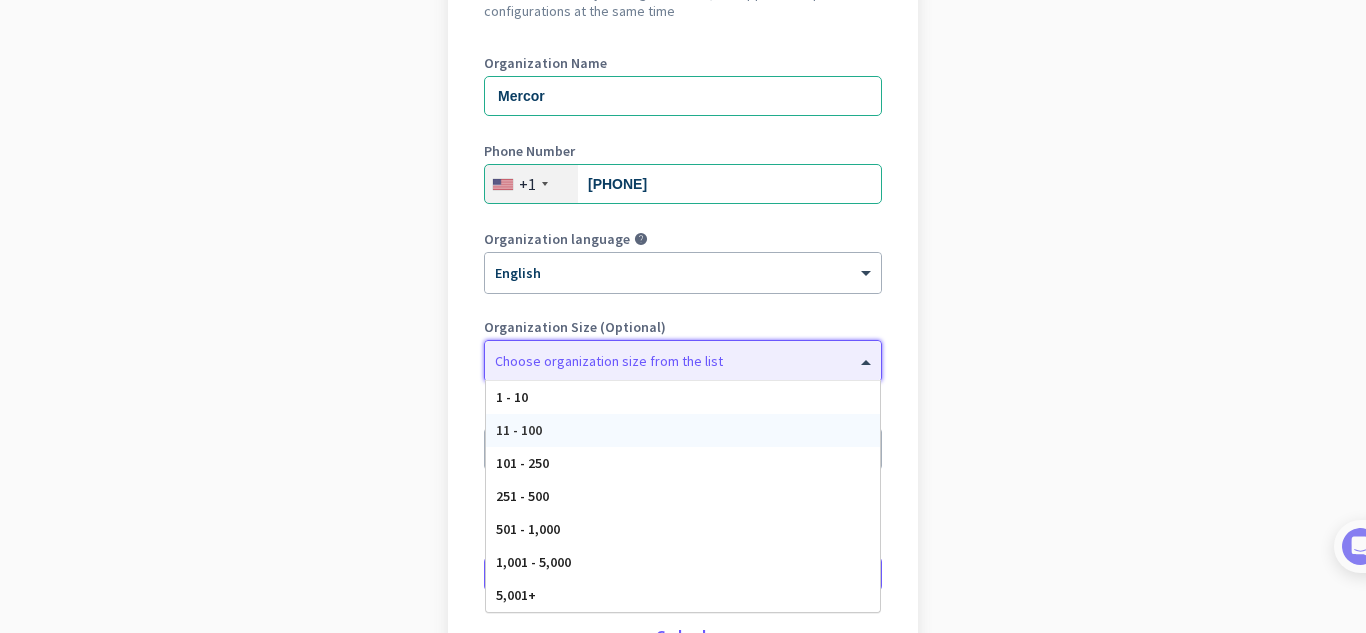 click on "Create Organization  Note: You can always change this later, or support multiple configurations at the same time  Organization Name Mercor Phone Number  +1  [PHONE] Organization language help × English Organization Size (Optional) Choose organization size from the list 1 - 10 11 - 100 101 - 250 251 - 500 501 - 1,000 1,001 - 5,000 5,001+ Organization Time Zone × UTC-5 (CST) - [CITY], [CITY], [CITY], [CITY]  I agree to  Terms of Service  and  Privacy Policy   Create Organization     Go back" 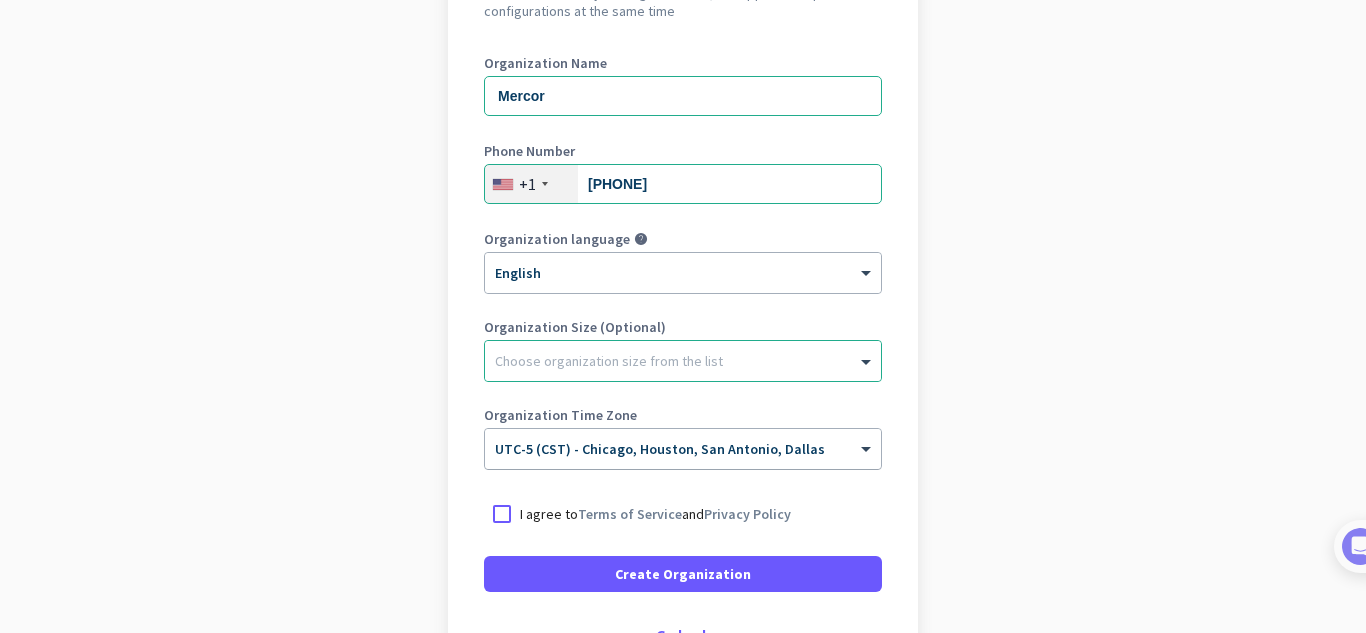 click on "UTC-5 (CST) - [CITY], [CITY], [CITY], [CITY]" 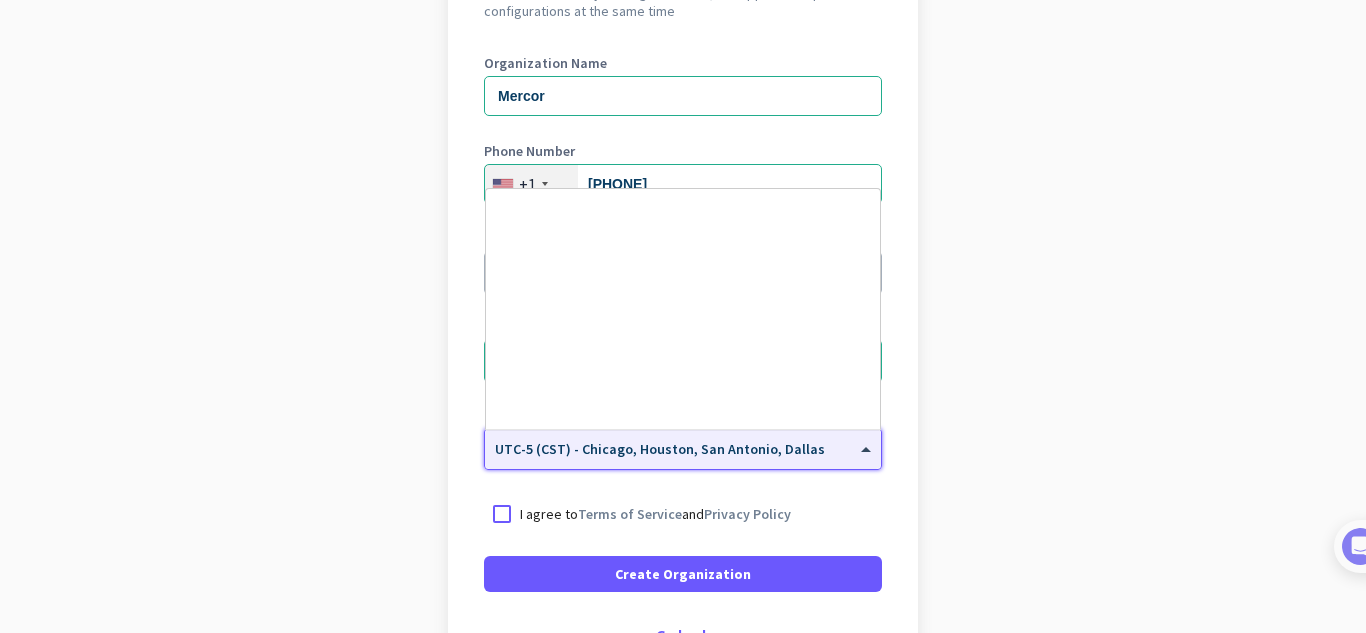 scroll, scrollTop: 1023, scrollLeft: 0, axis: vertical 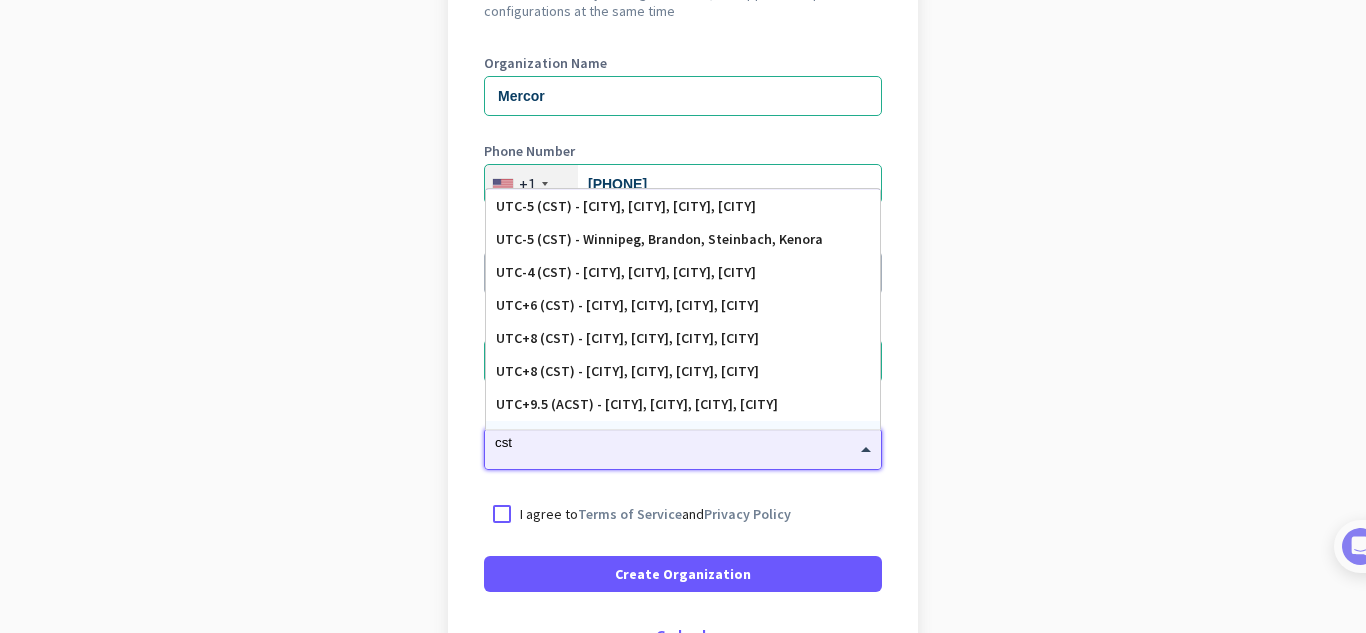 type on "cst" 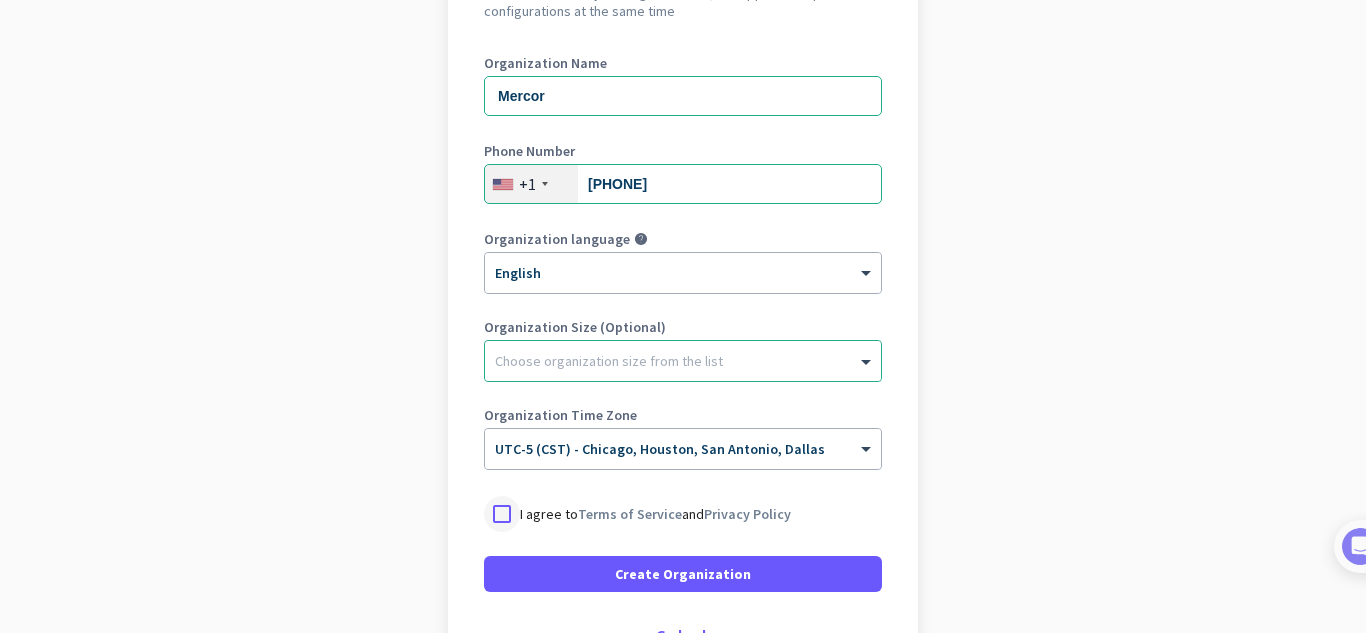 click at bounding box center (502, 514) 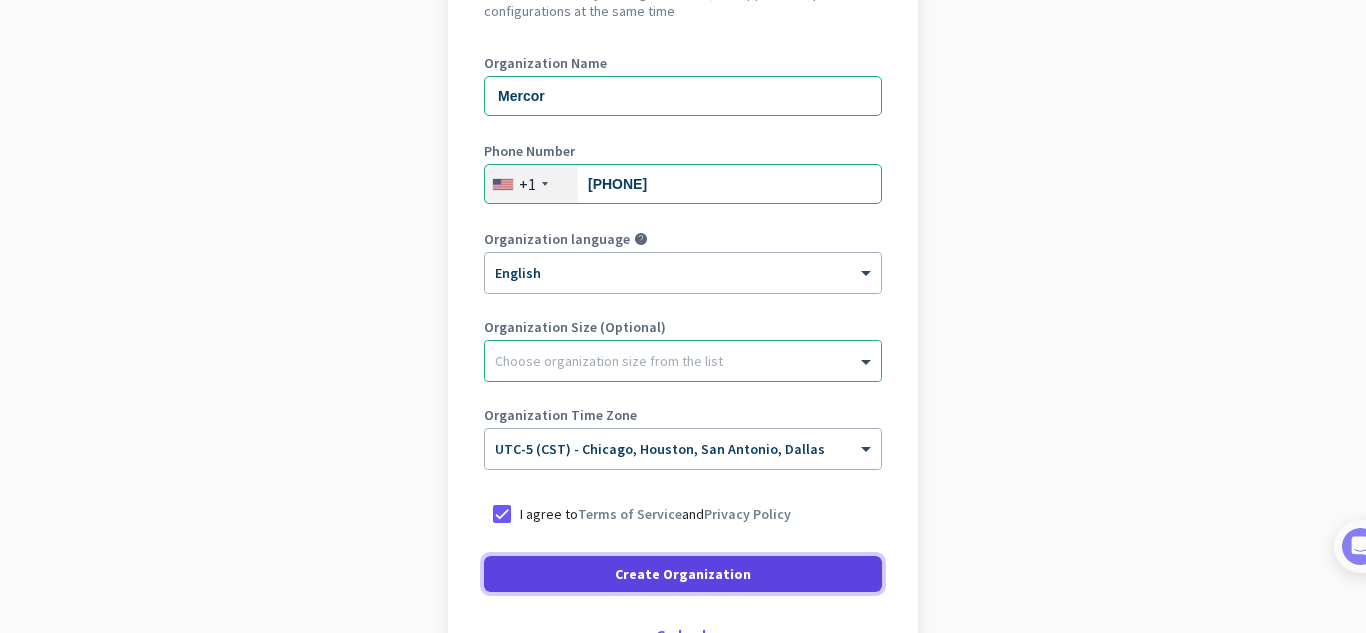 click 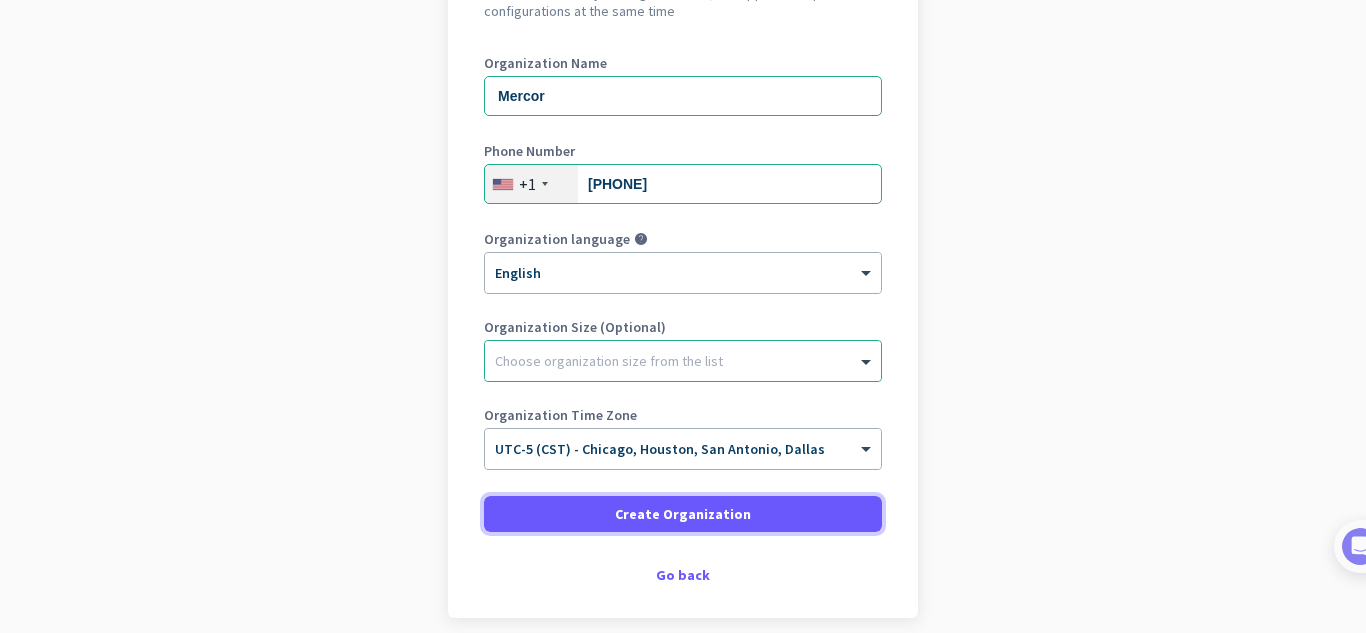 scroll, scrollTop: 121, scrollLeft: 0, axis: vertical 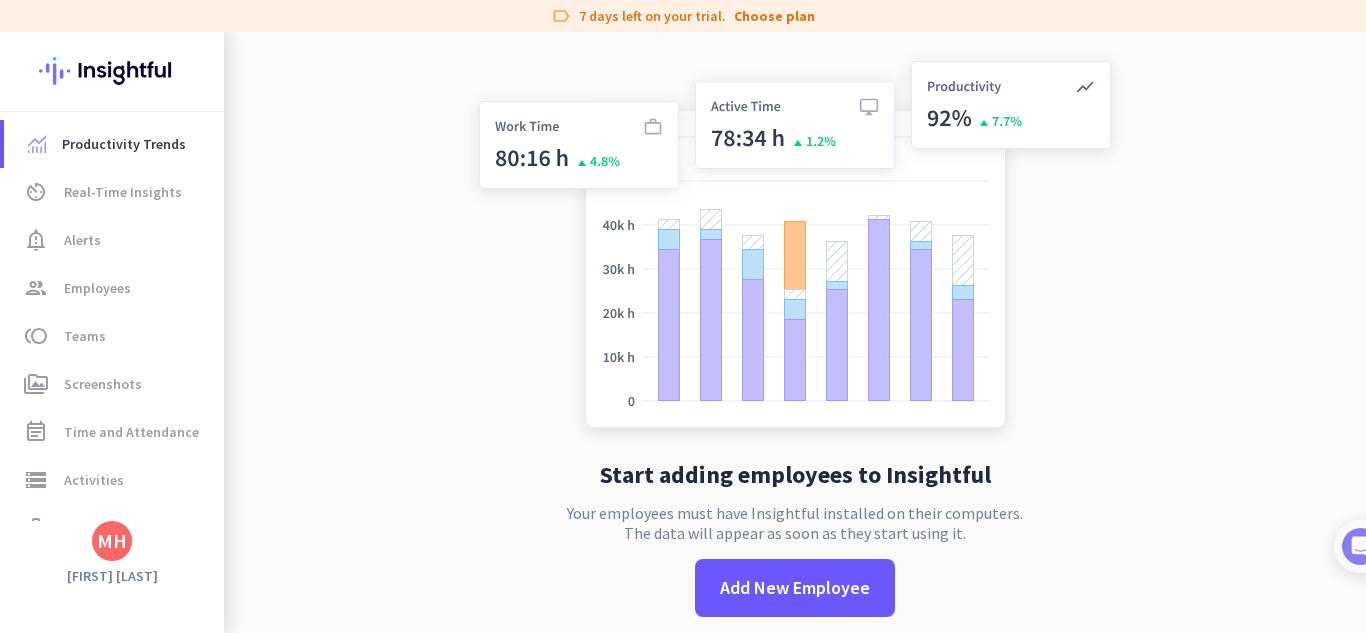 drag, startPoint x: 1365, startPoint y: 369, endPoint x: 1328, endPoint y: 218, distance: 155.46704 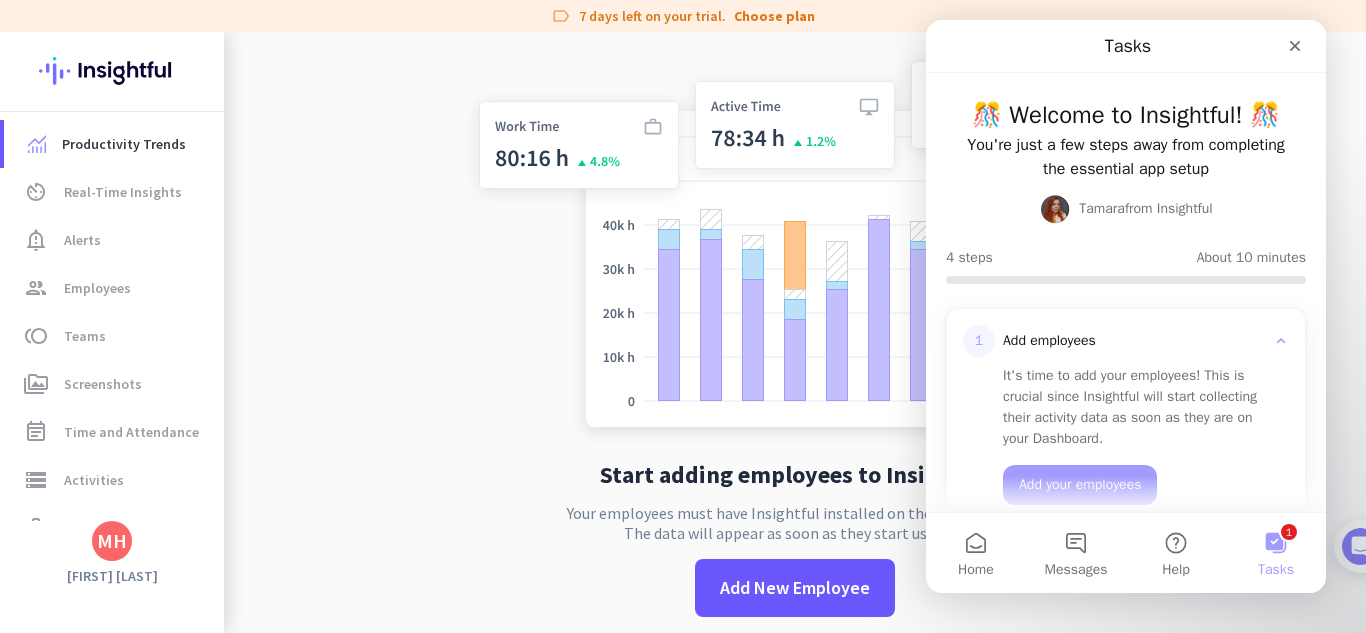 scroll, scrollTop: 0, scrollLeft: 0, axis: both 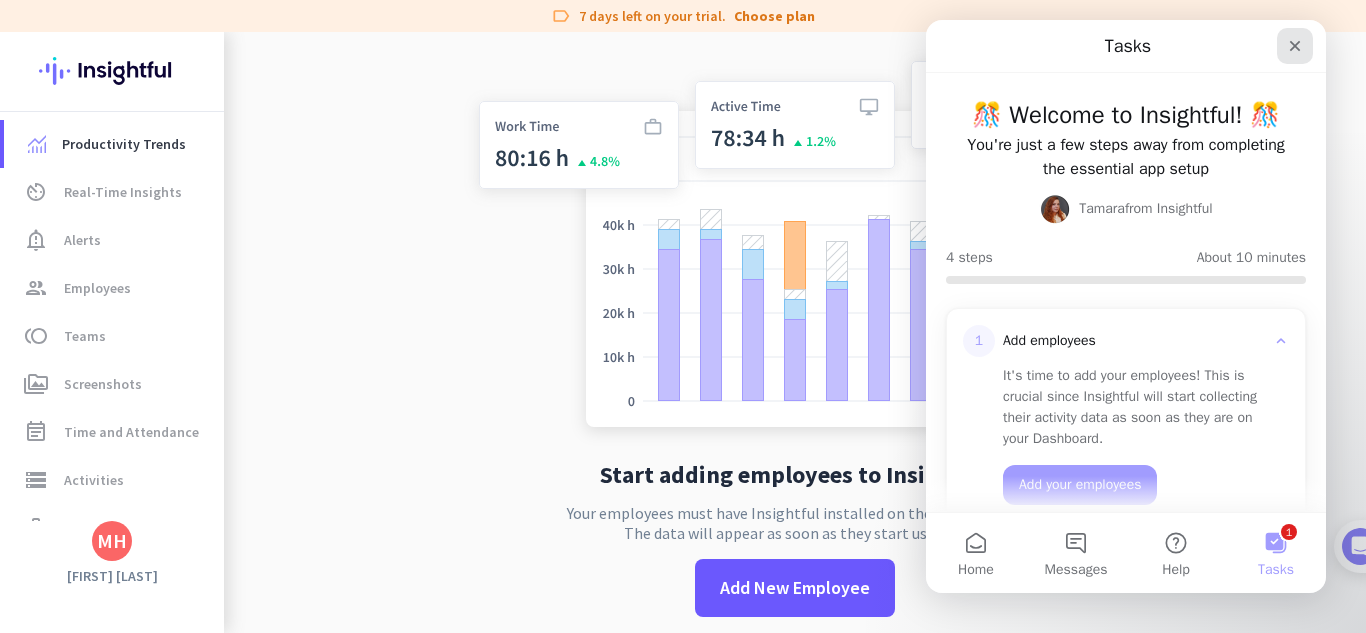 click 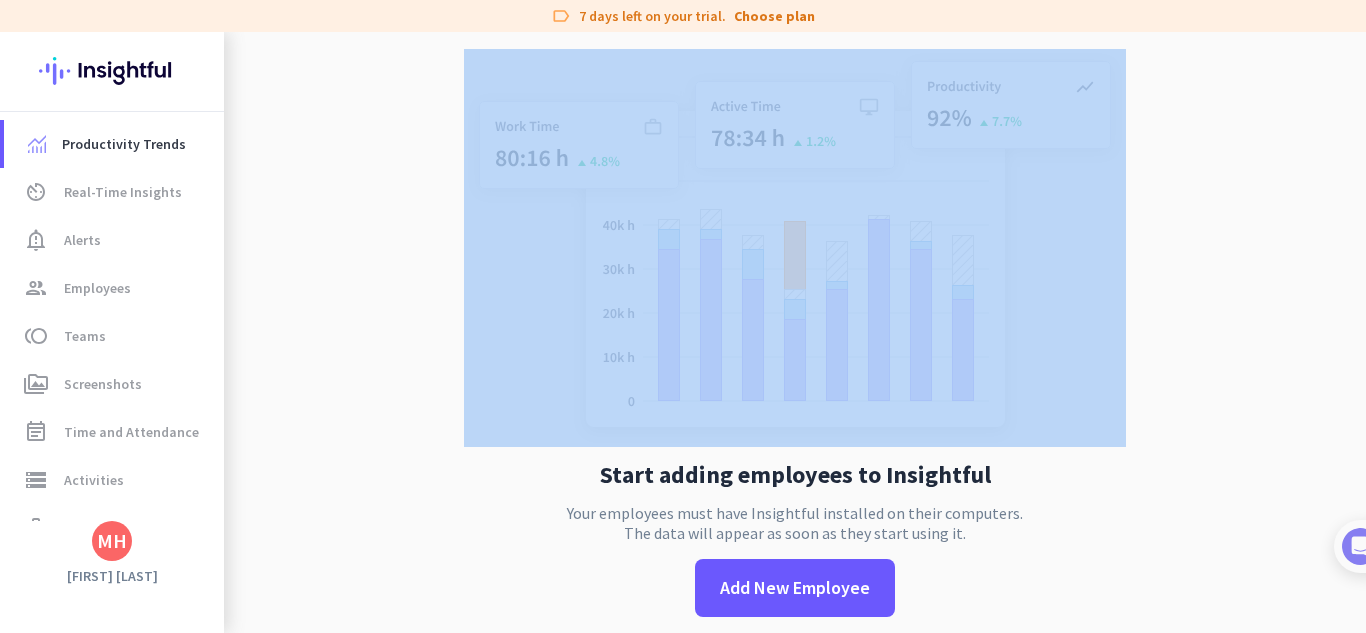 click on "Start adding employees to Insightful  Your employees must have Insightful installed on their computers.  The data will appear as soon as they start using it.   Add New Employee" 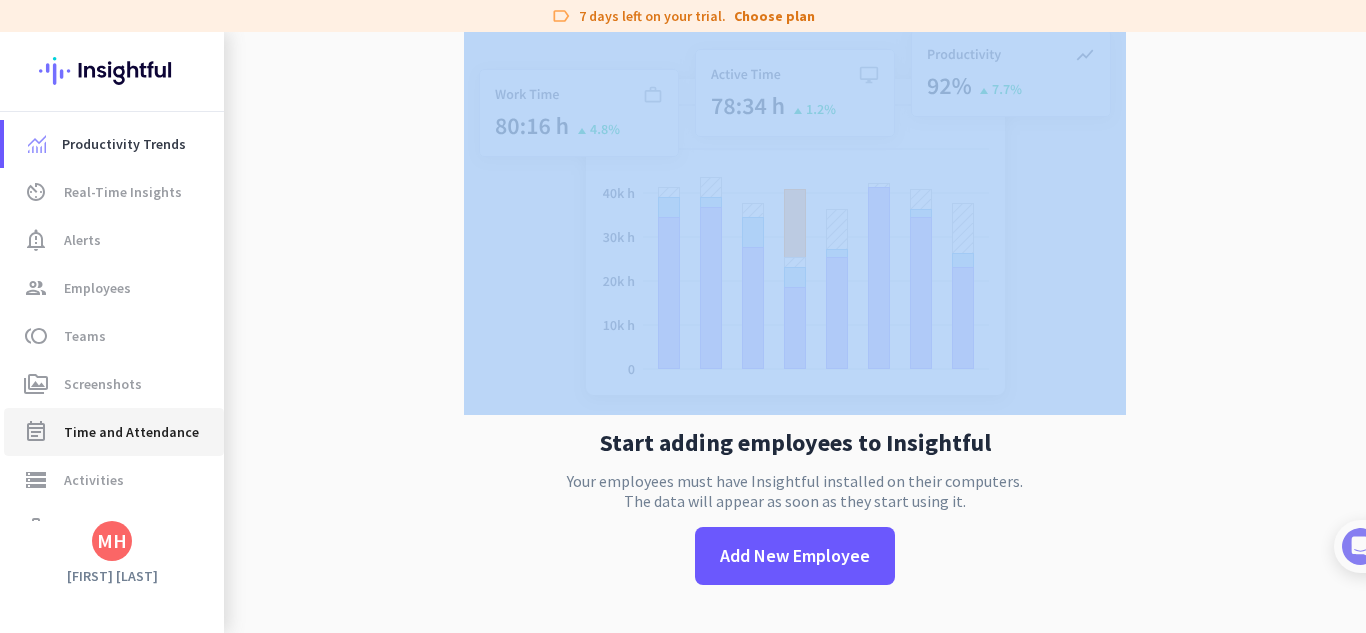 click on "Time and Attendance" 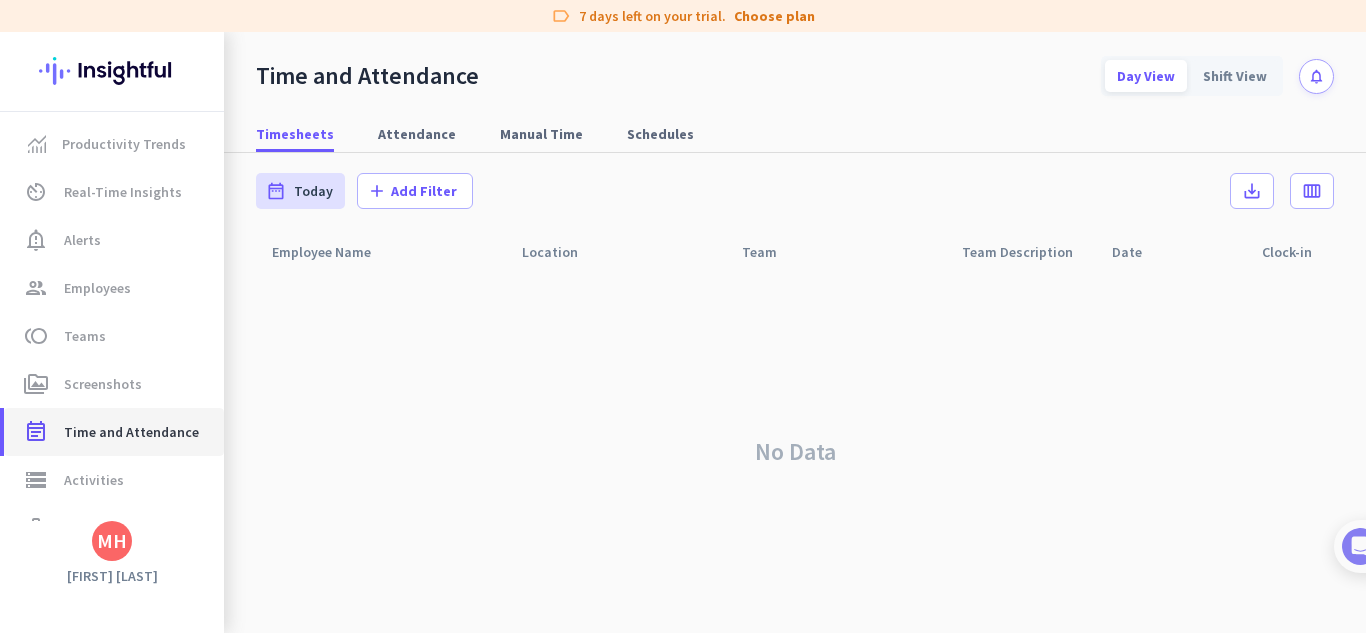 scroll, scrollTop: 0, scrollLeft: 0, axis: both 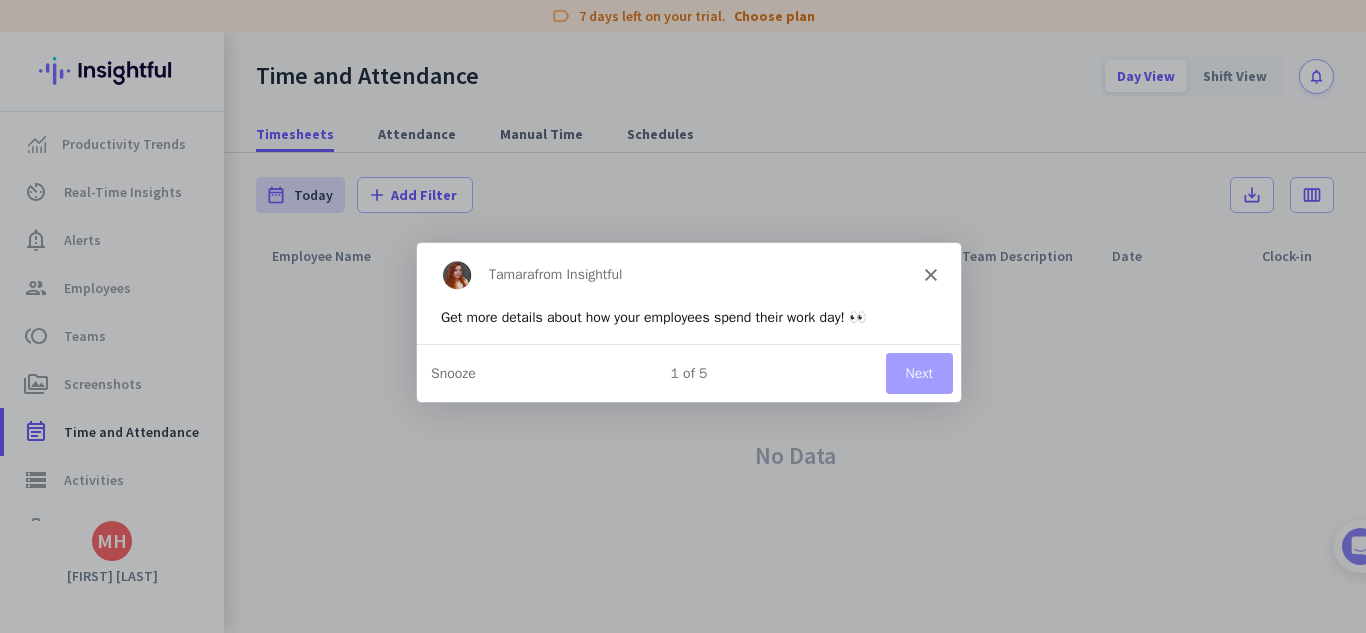 click on "Next" at bounding box center [918, 372] 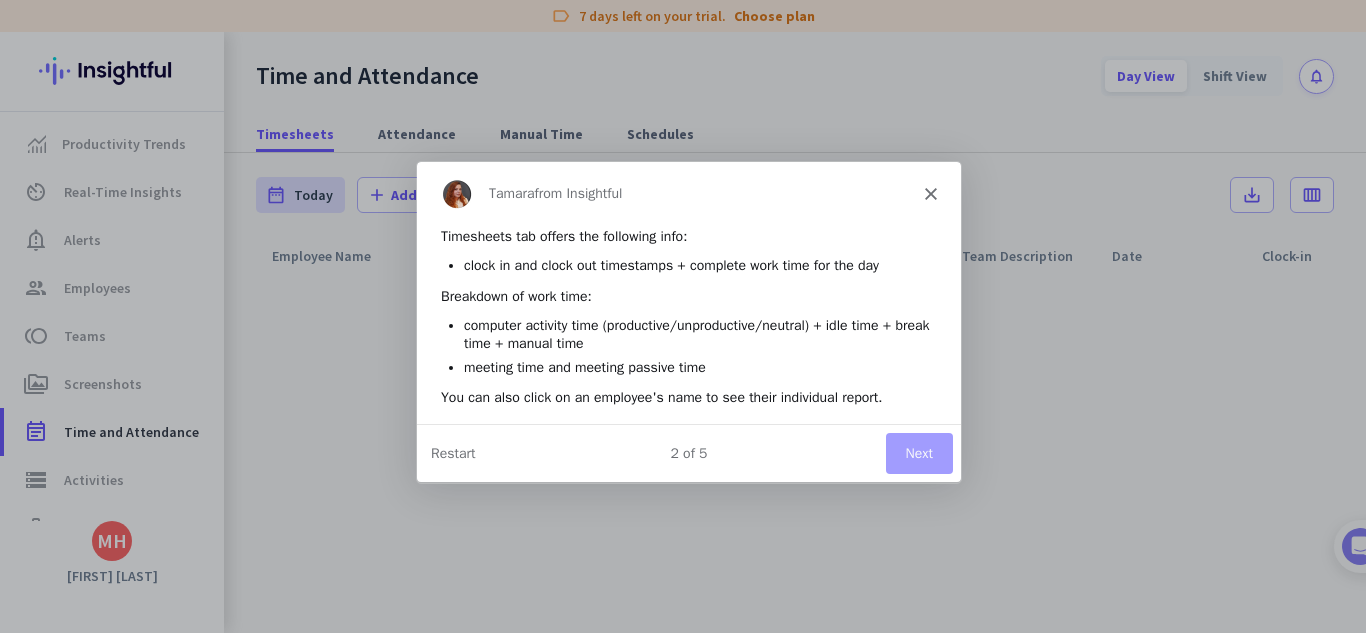 scroll, scrollTop: 0, scrollLeft: 0, axis: both 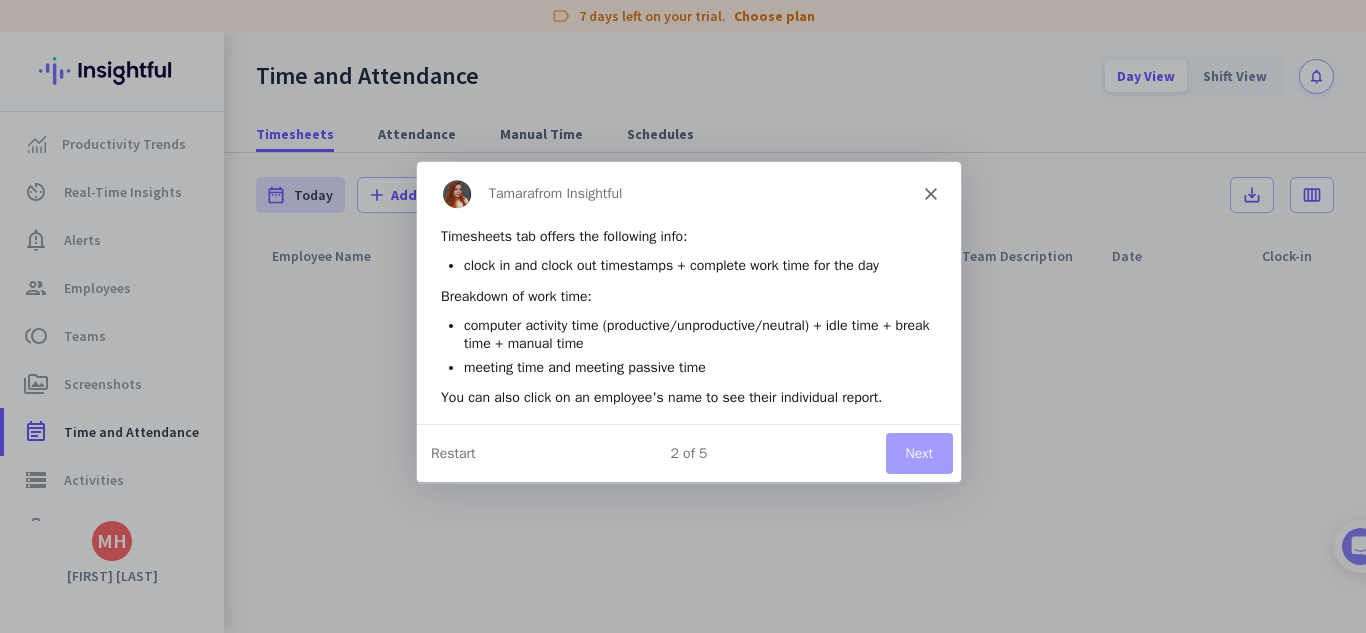 click on "Next" at bounding box center (918, 452) 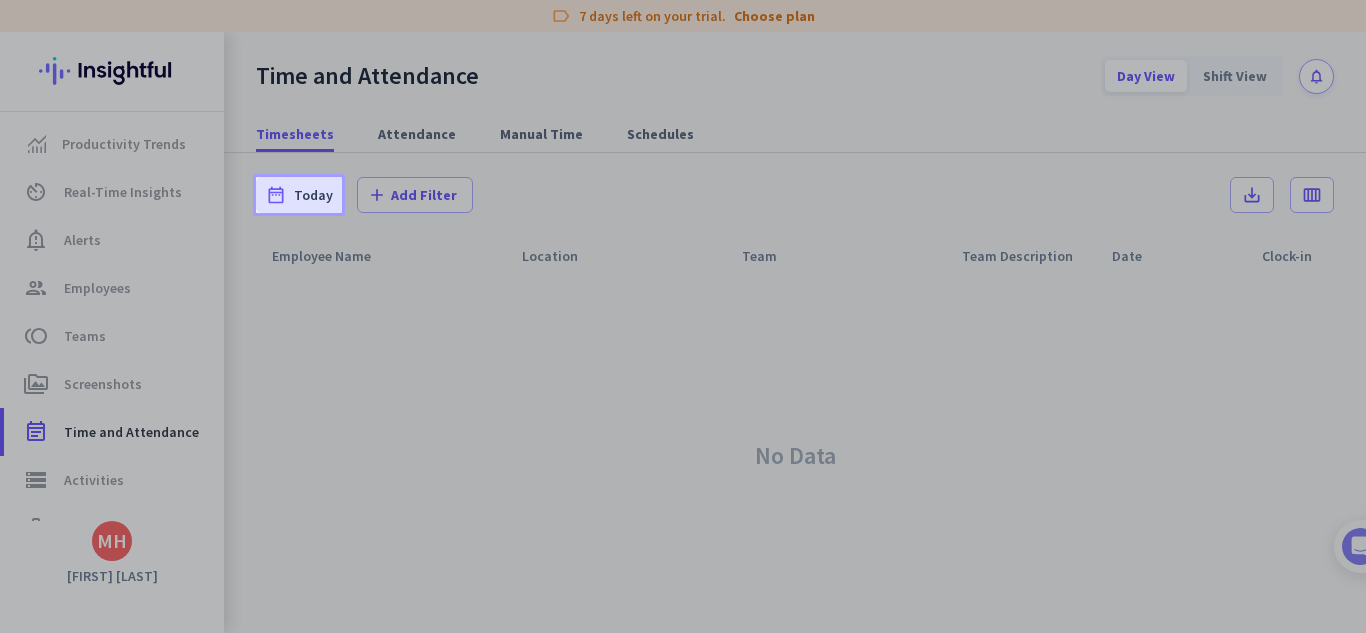 scroll, scrollTop: 0, scrollLeft: 0, axis: both 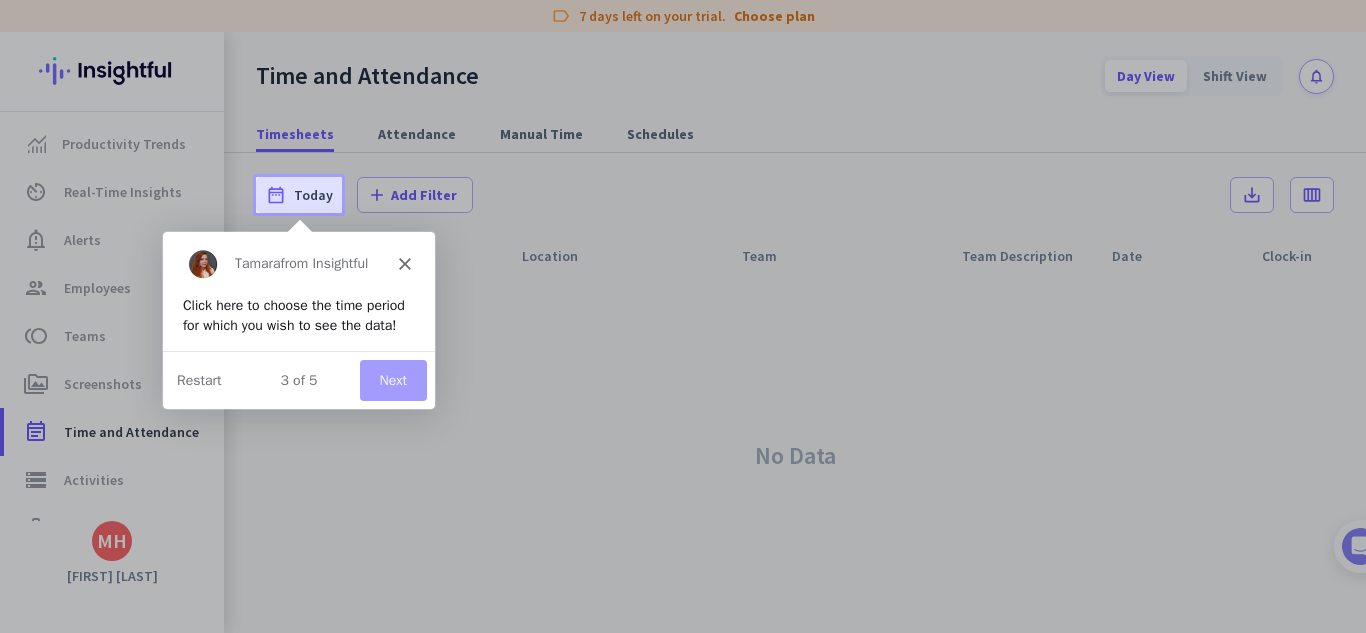 click on "Next" at bounding box center [392, 379] 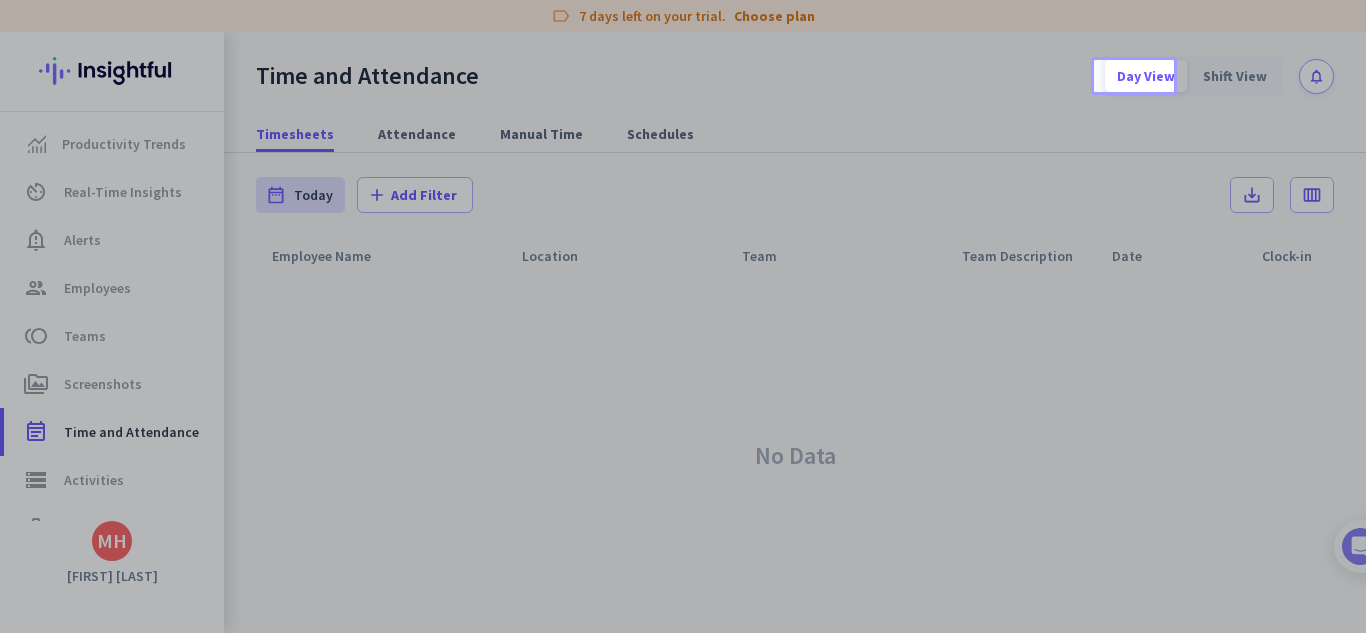 scroll, scrollTop: 0, scrollLeft: 0, axis: both 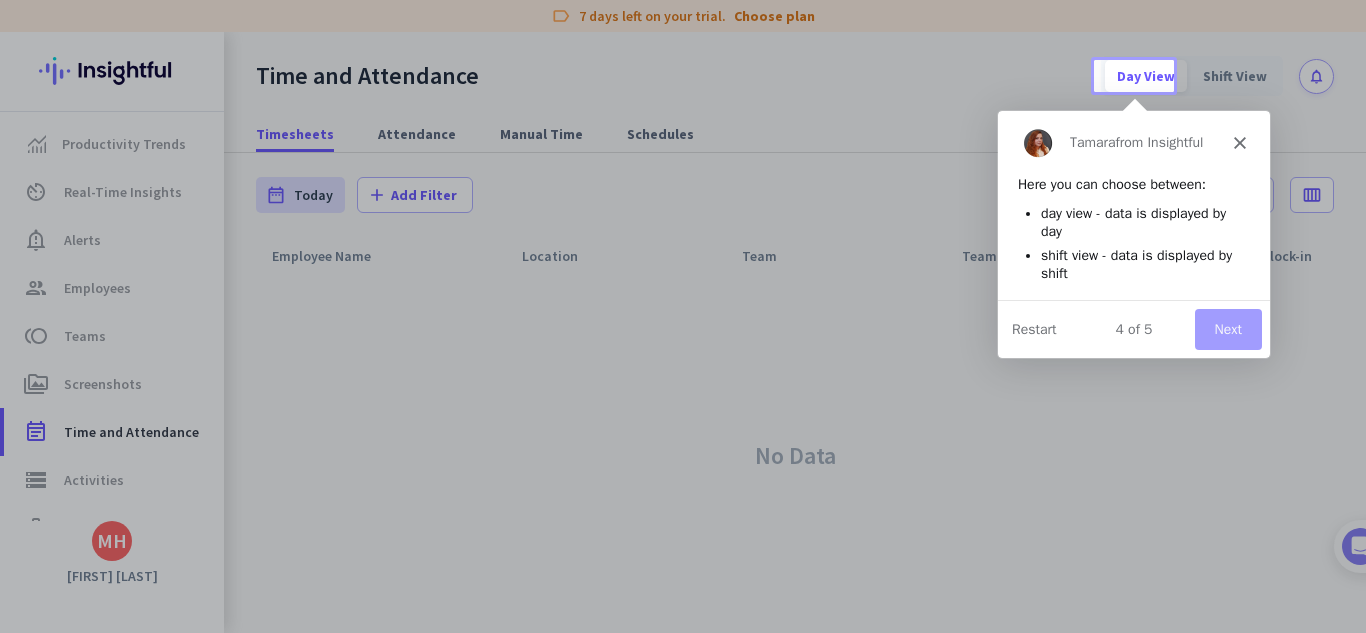 click on "Next" at bounding box center [1227, 328] 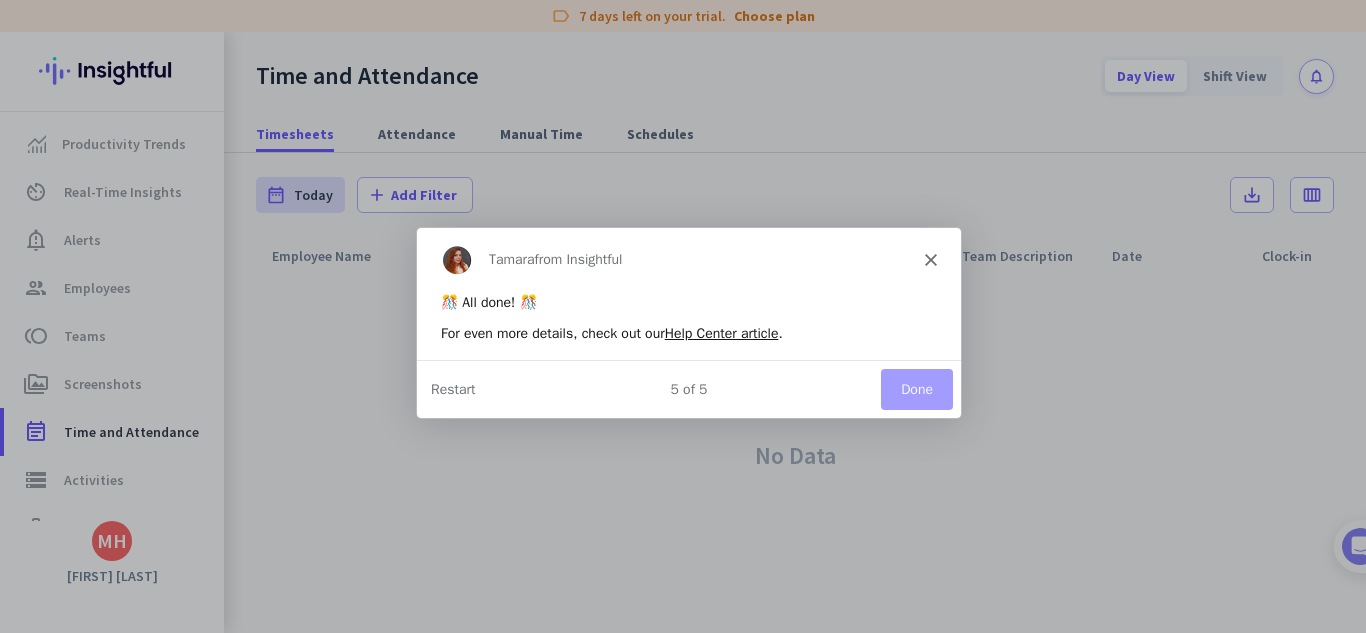 scroll, scrollTop: 0, scrollLeft: 0, axis: both 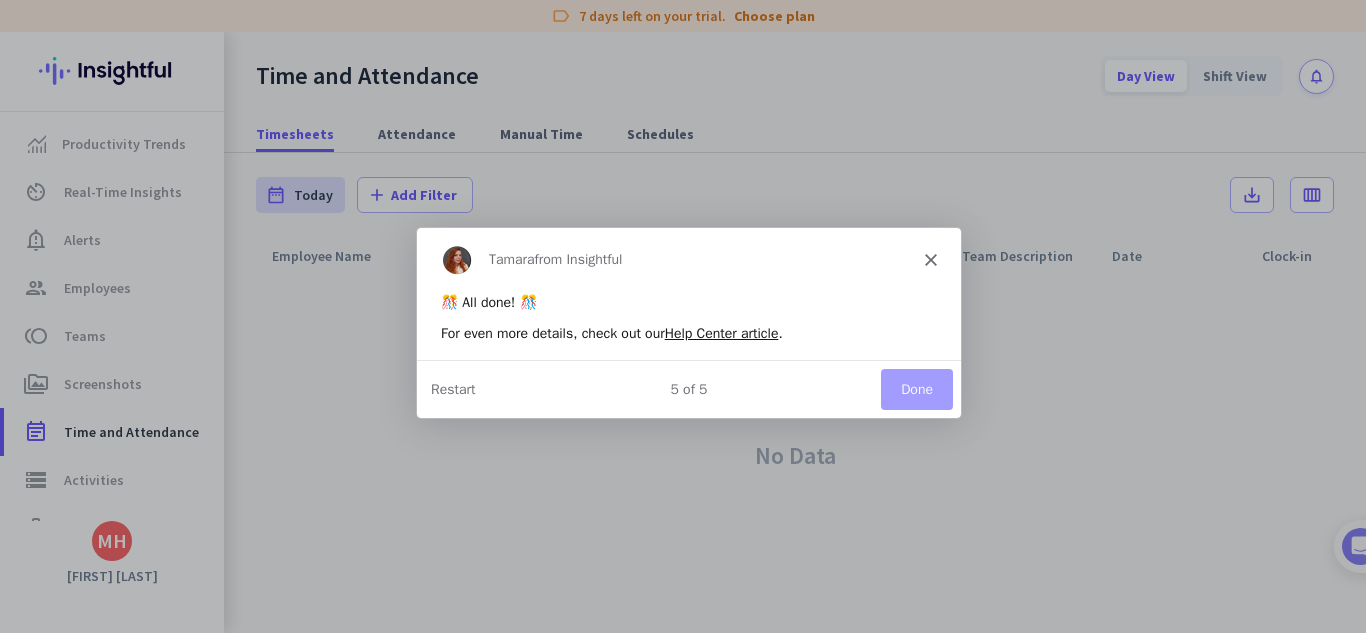 click on "Done" at bounding box center (916, 387) 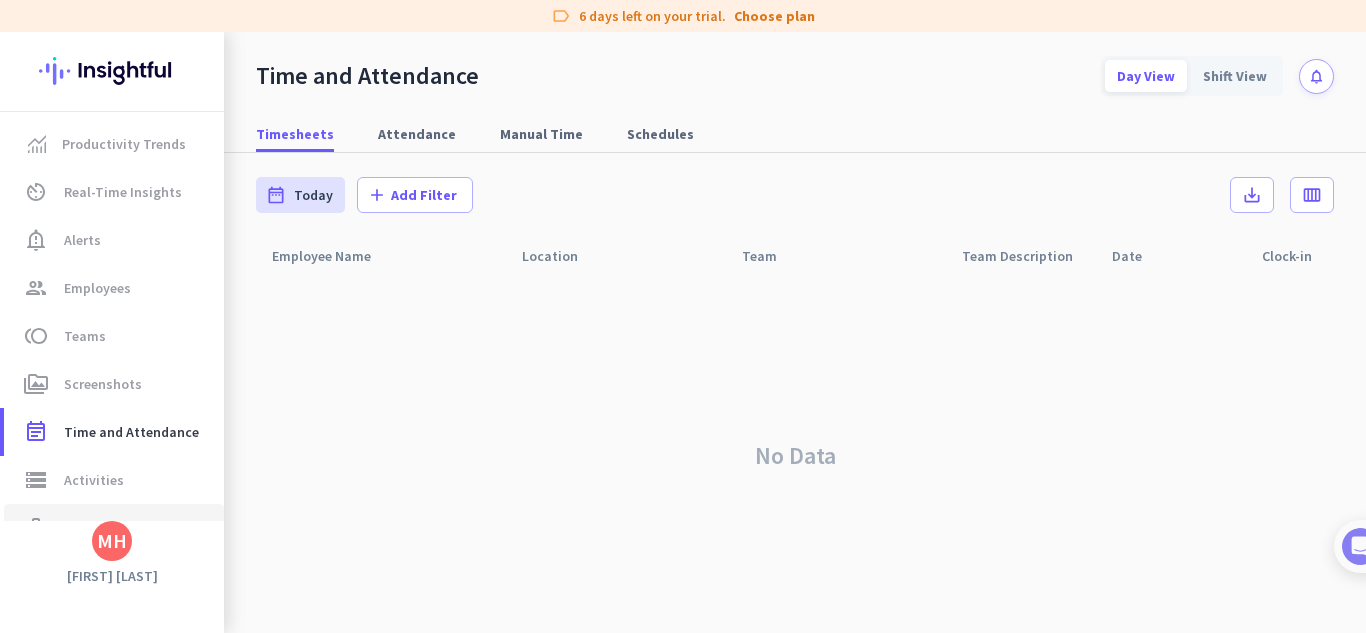 click on "work_outline  Projects" 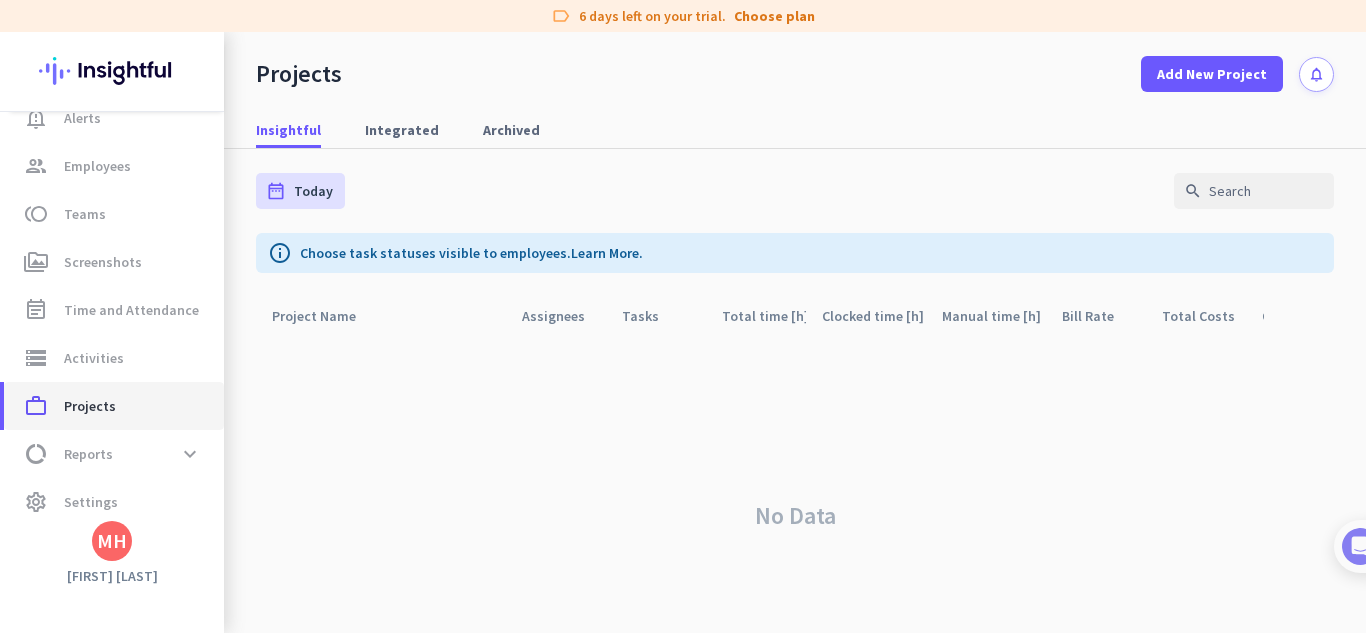 scroll, scrollTop: 135, scrollLeft: 0, axis: vertical 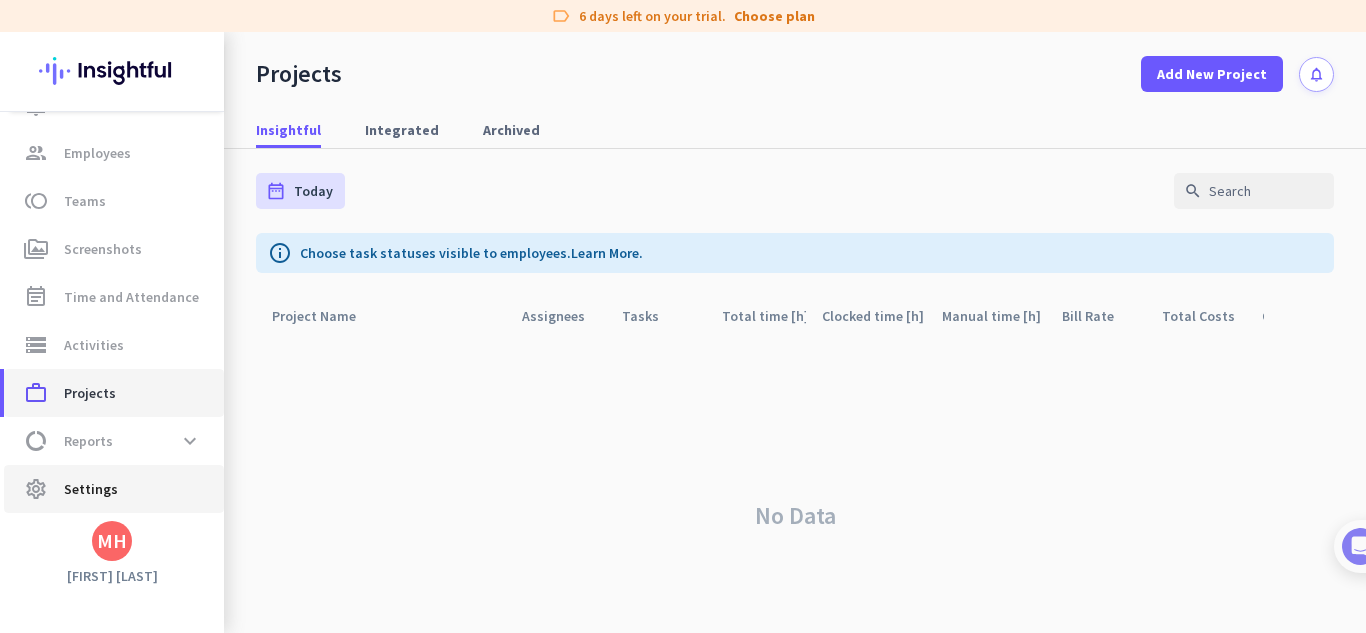 click on "settings  Settings" 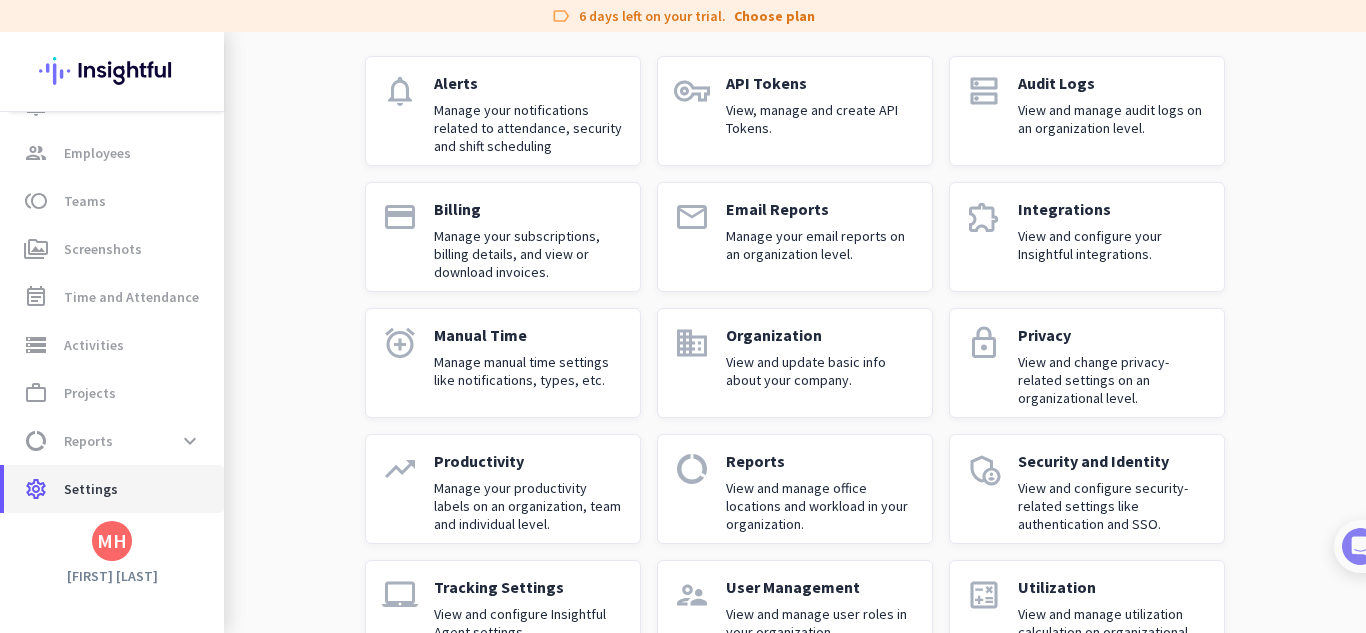 scroll, scrollTop: 0, scrollLeft: 0, axis: both 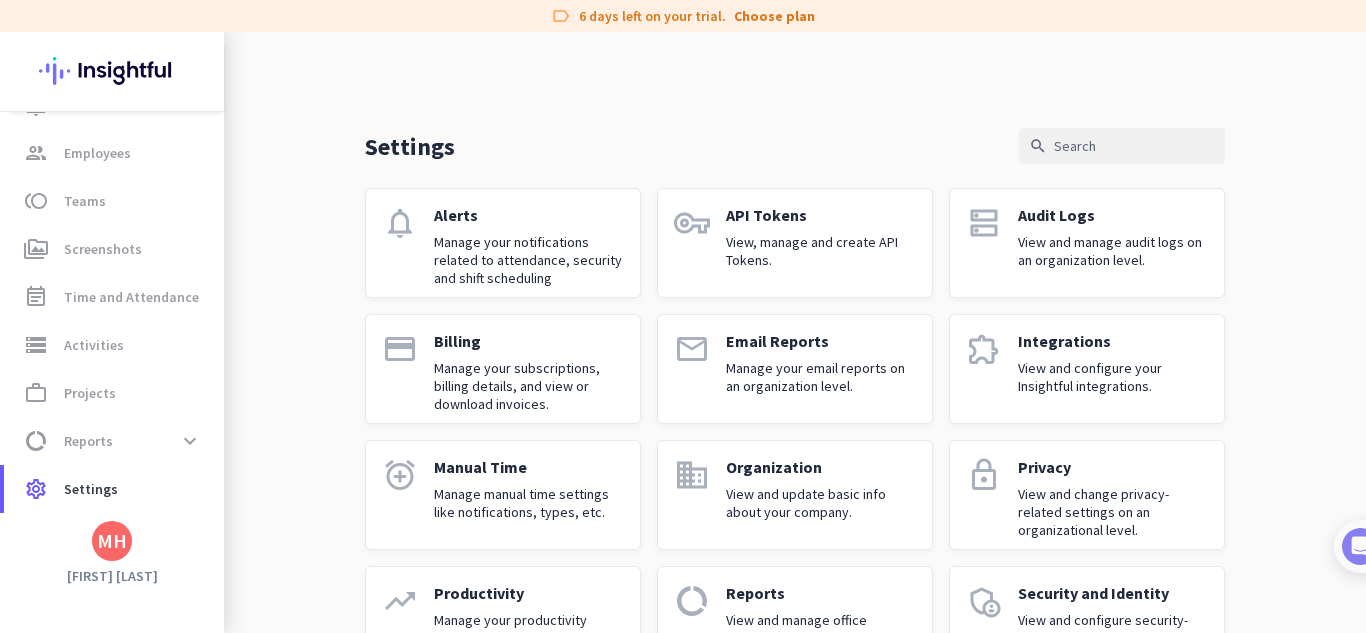 click on "MH" 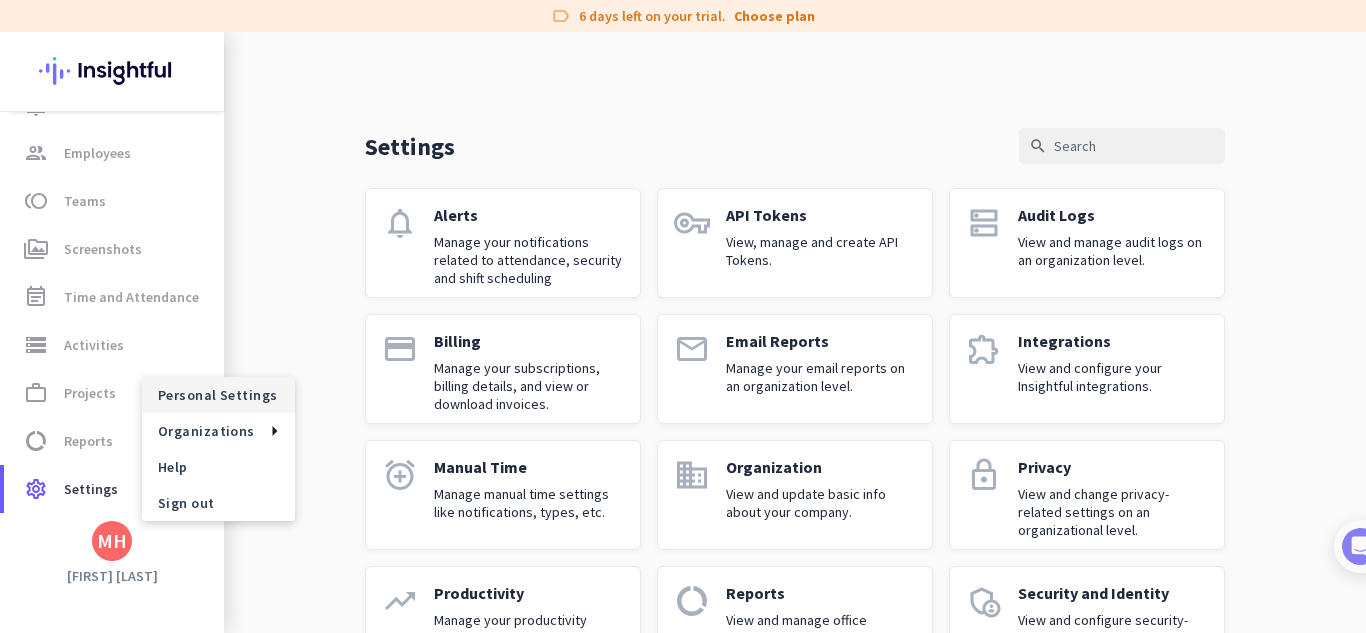 click on "Personal Settings" at bounding box center (218, 395) 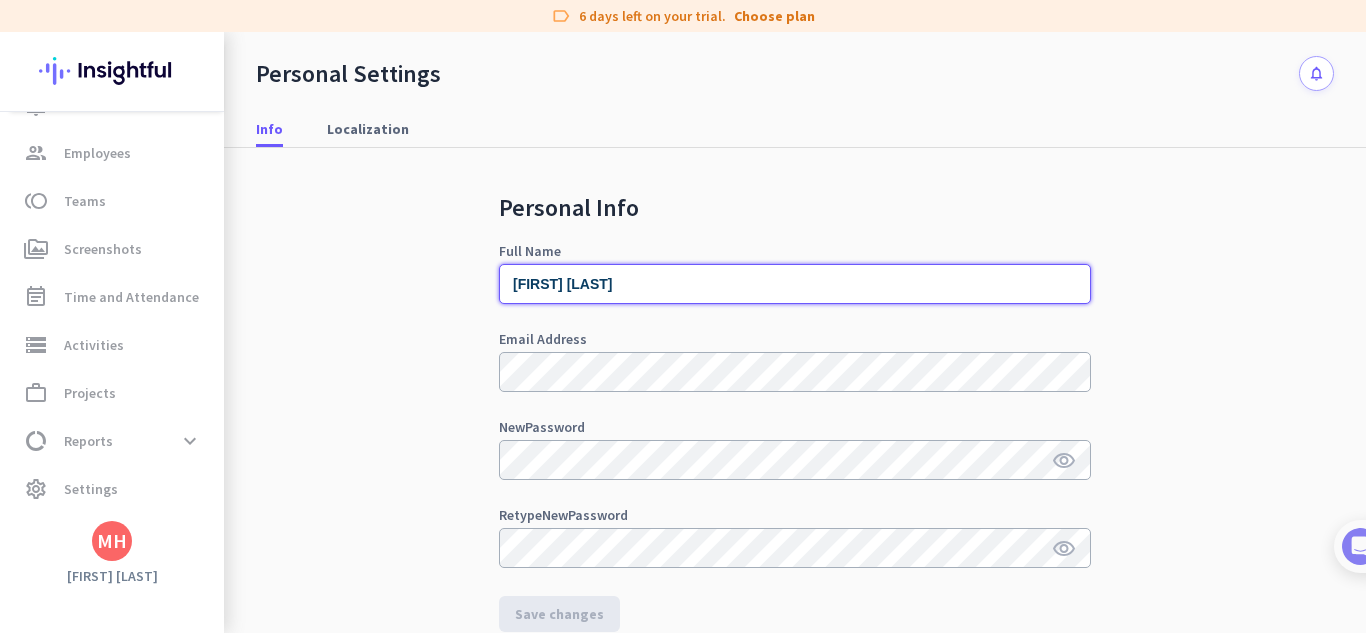 drag, startPoint x: 624, startPoint y: 280, endPoint x: 307, endPoint y: 309, distance: 318.32373 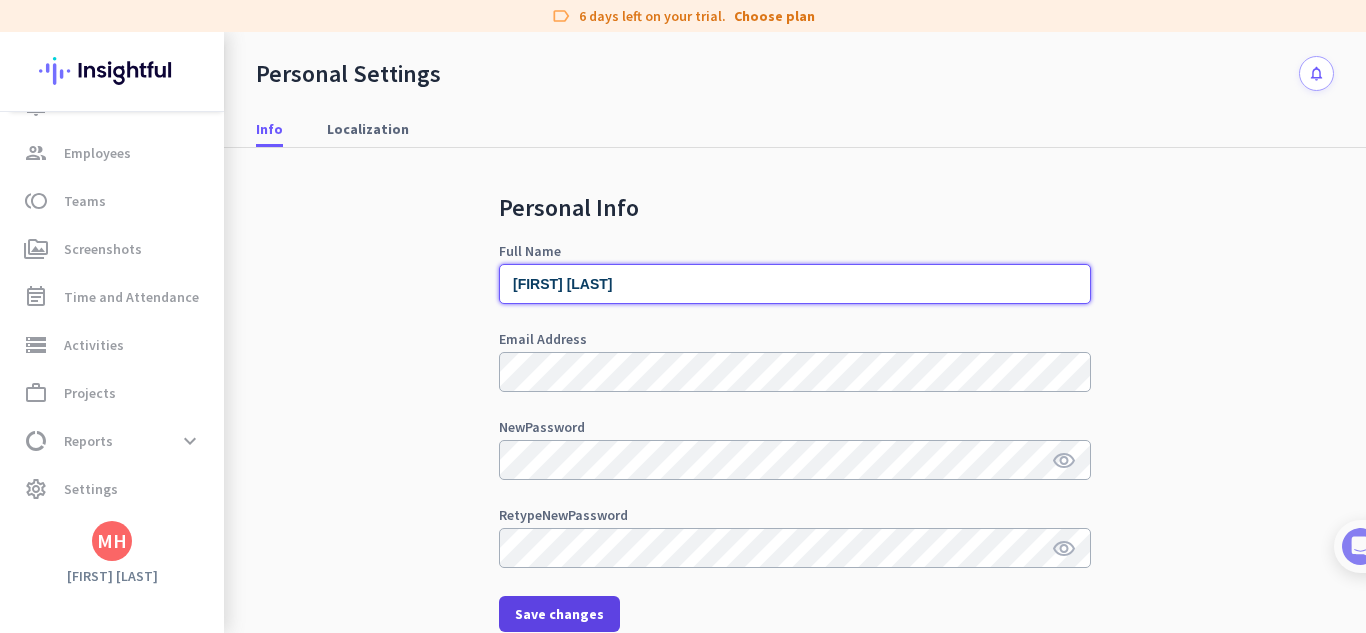 type on "[FIRST] [LAST]" 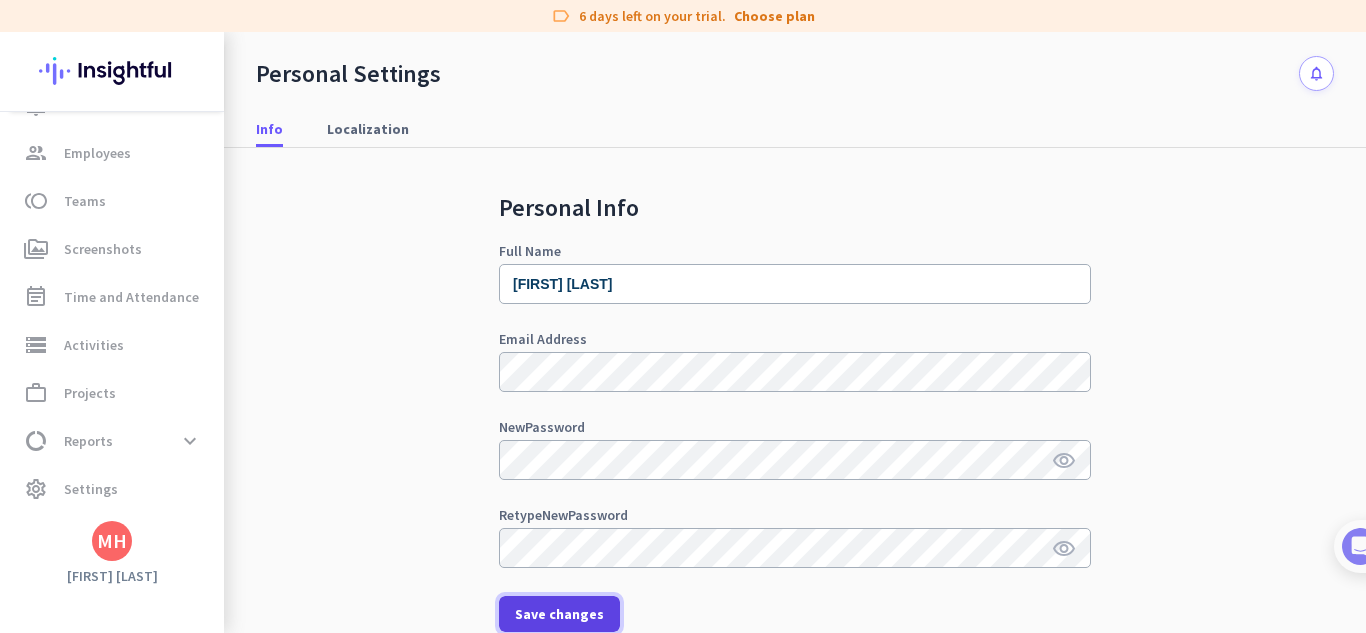click on "Save changes" 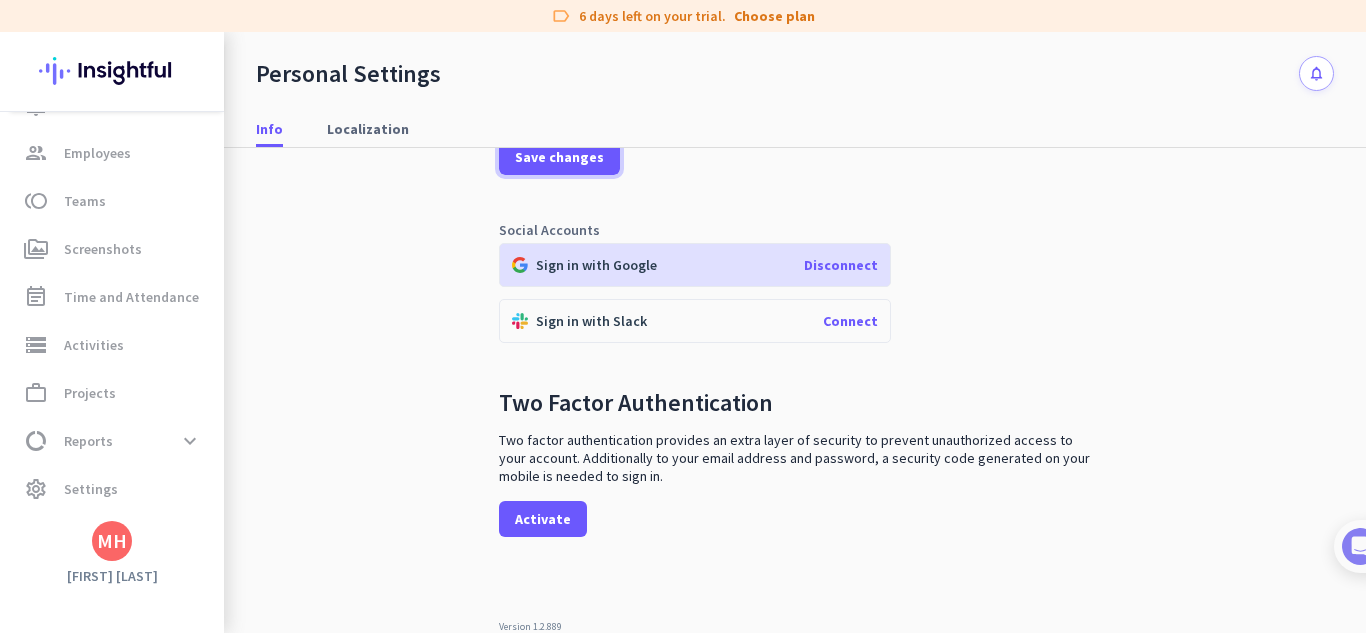 scroll, scrollTop: 0, scrollLeft: 0, axis: both 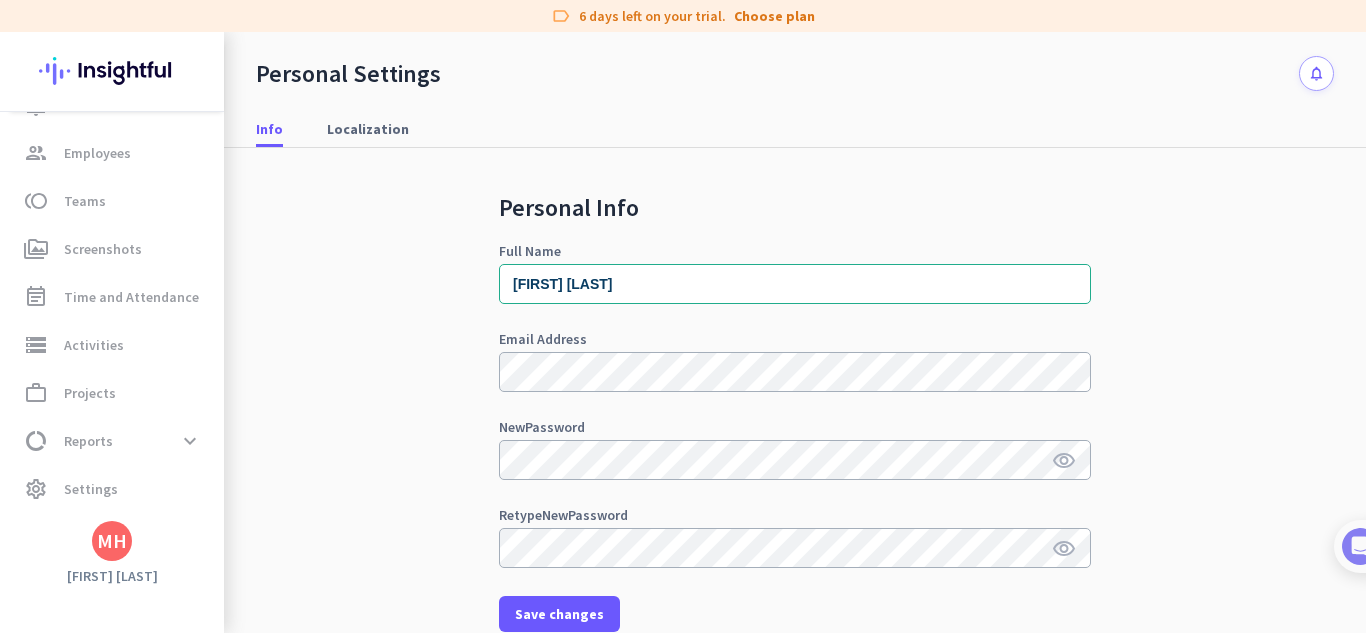 click on "Personal Info Full Name [FIRST] [LAST] Email Address New  Password  visibility  Retype  New  Password  visibility   Save changes  Social Accounts Sign in with Google Disconnect Sign in with Slack Connect Two Factor Authentication  Two factor authentication provides an extra layer of security to prevent unauthorized access to your account. Additionally to your email address and password, a security code generated on your mobile is needed to sign in.   Activate  Version 1.2.889" at bounding box center (795, 448) 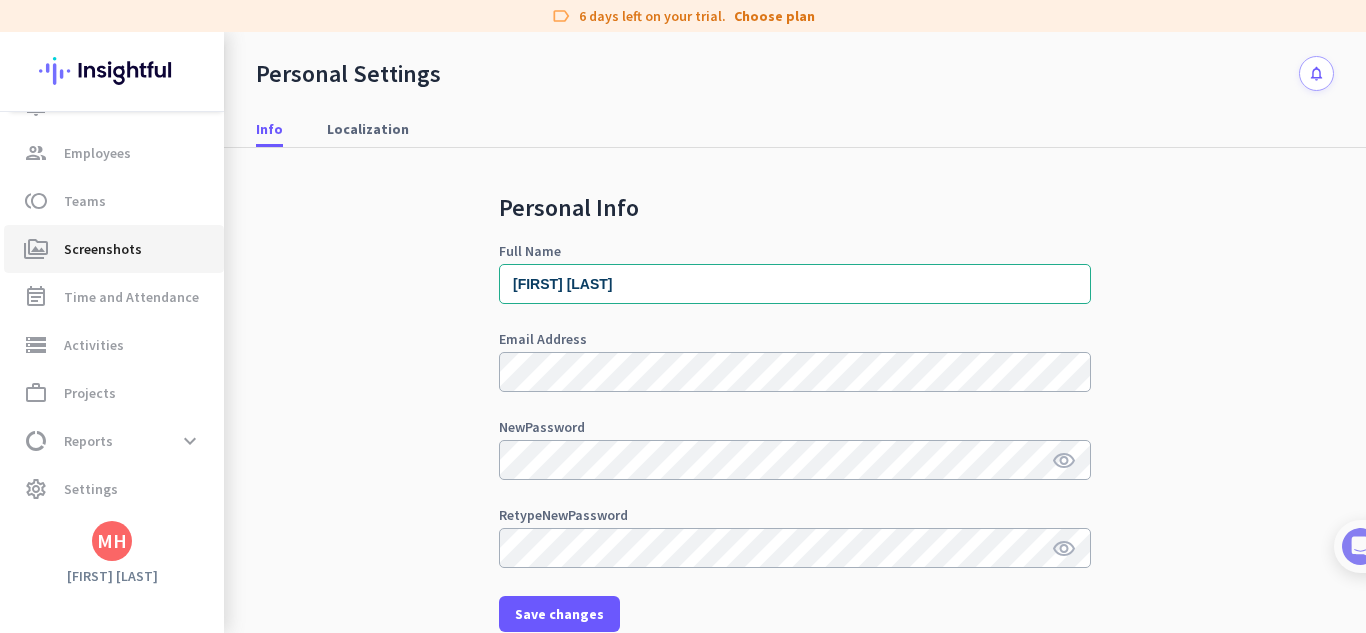 click on "perm_media  Screenshots" 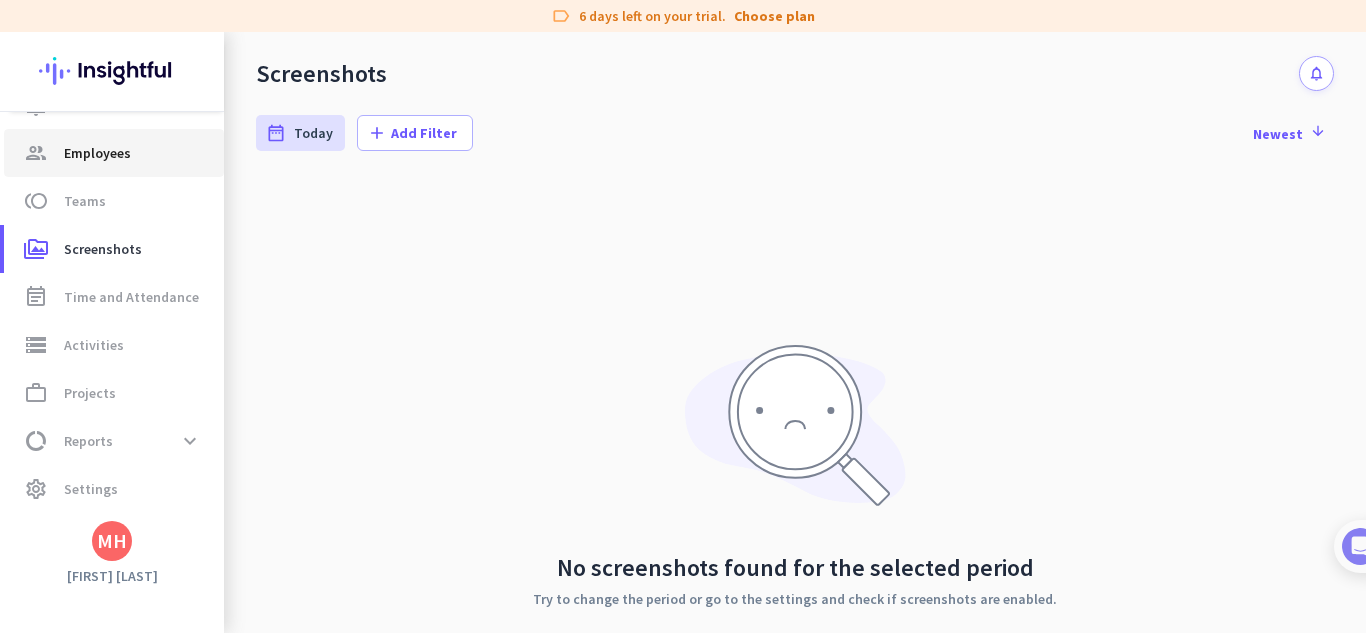 click on "group  Employees" 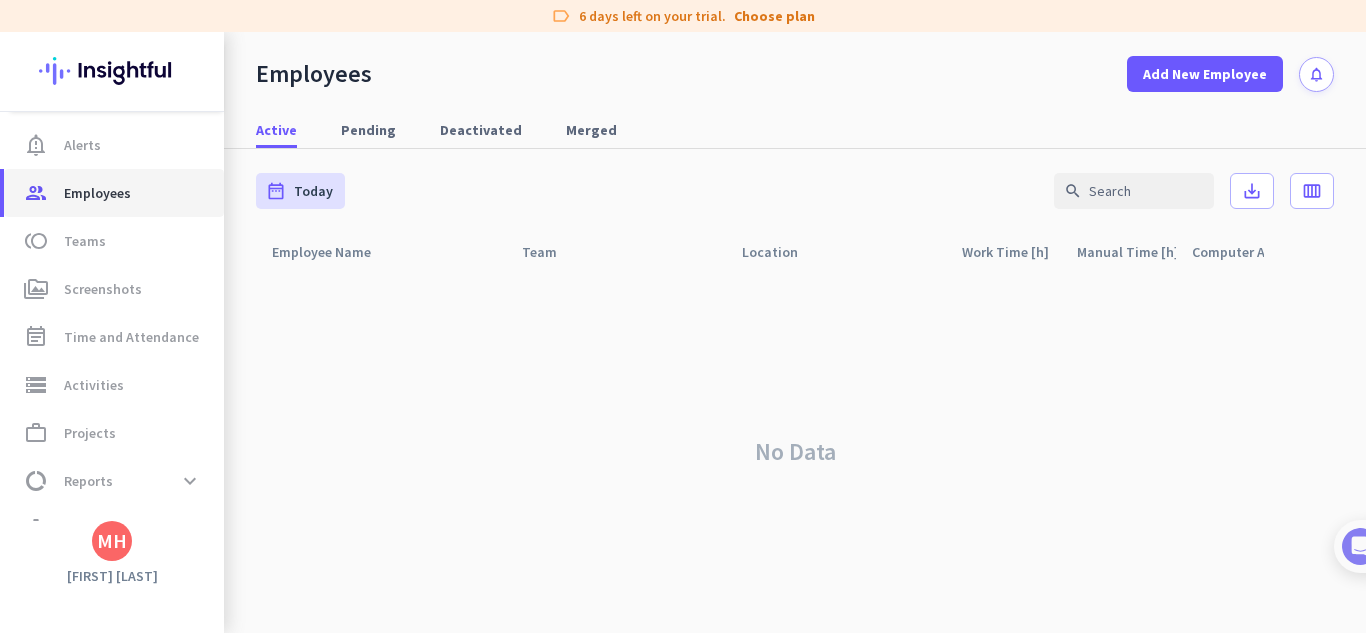 scroll, scrollTop: 0, scrollLeft: 0, axis: both 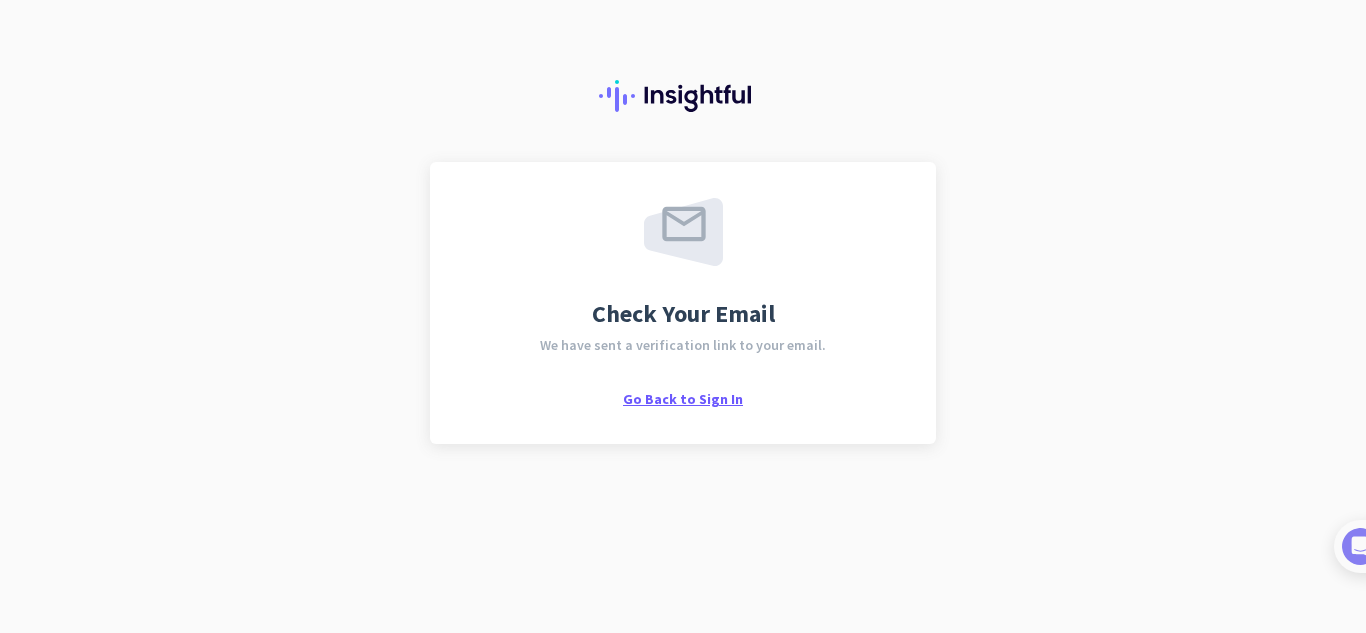 click on "Go Back to Sign In" 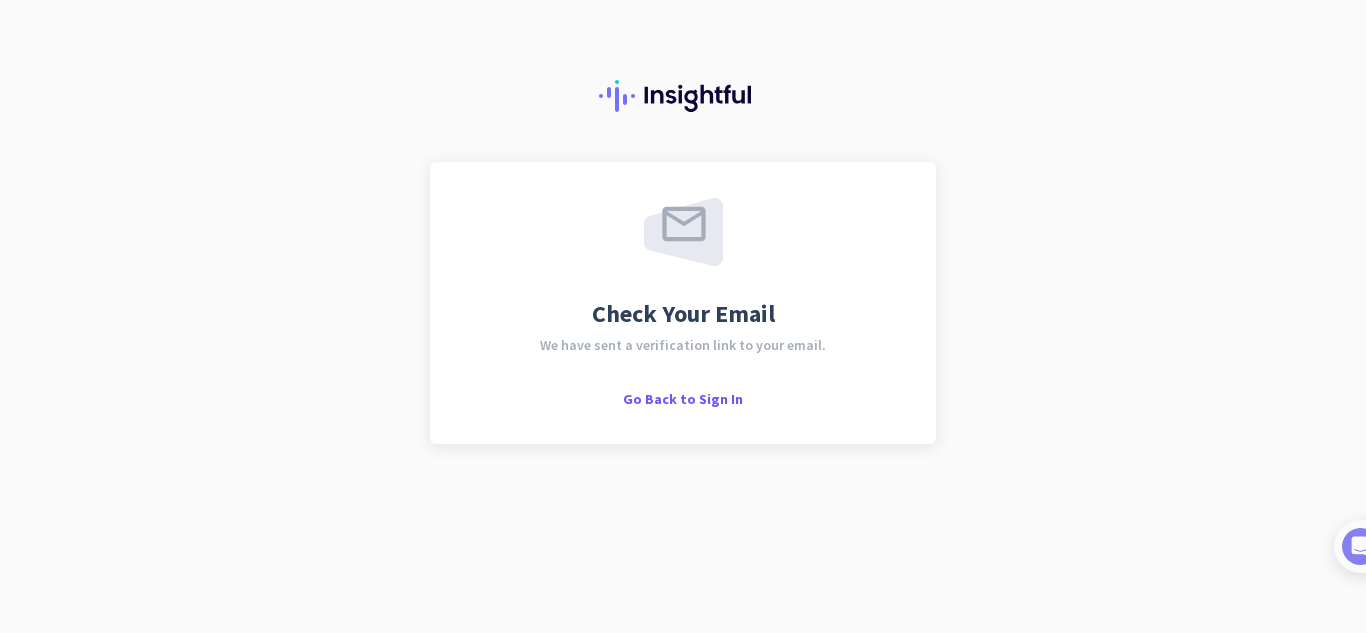 scroll, scrollTop: 0, scrollLeft: 0, axis: both 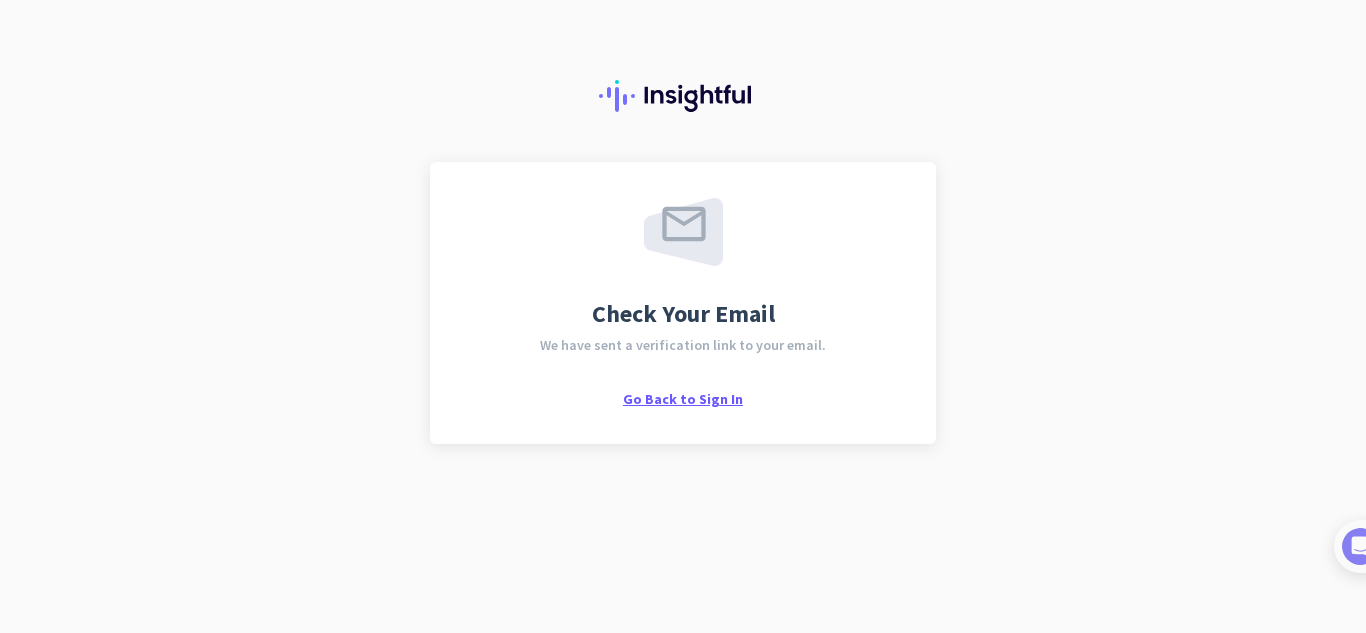 click on "Go Back to Sign In" 